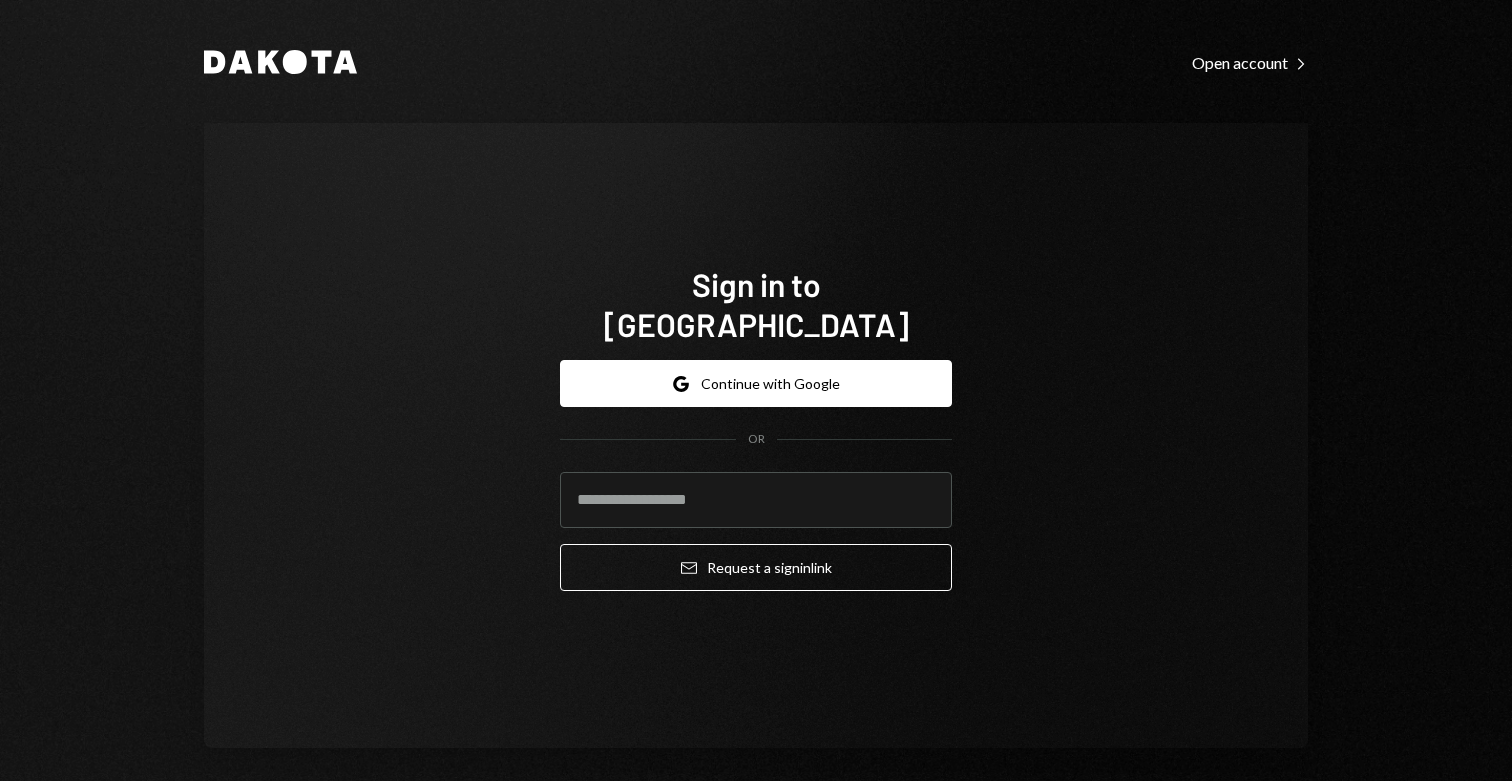 scroll, scrollTop: 0, scrollLeft: 0, axis: both 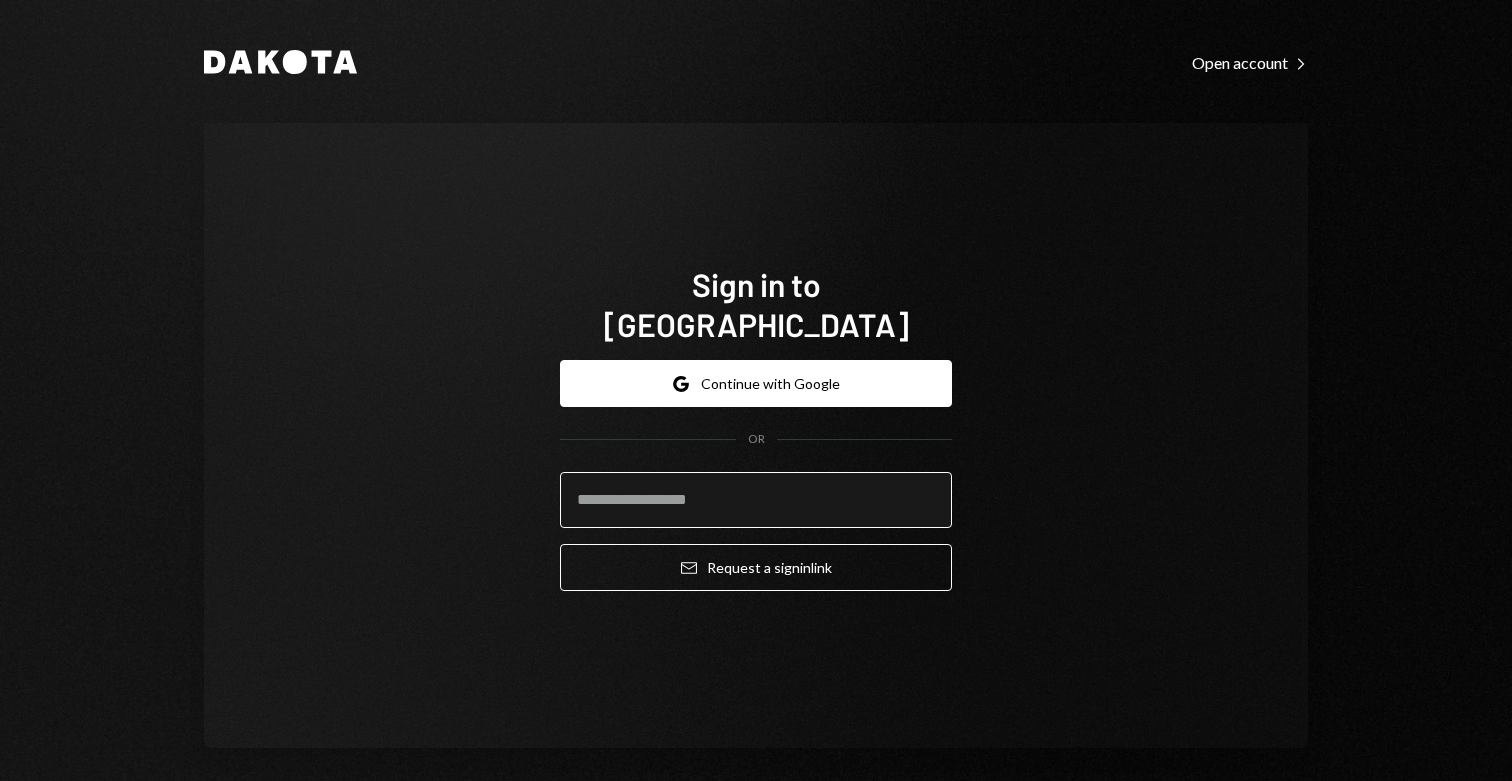 click at bounding box center (756, 500) 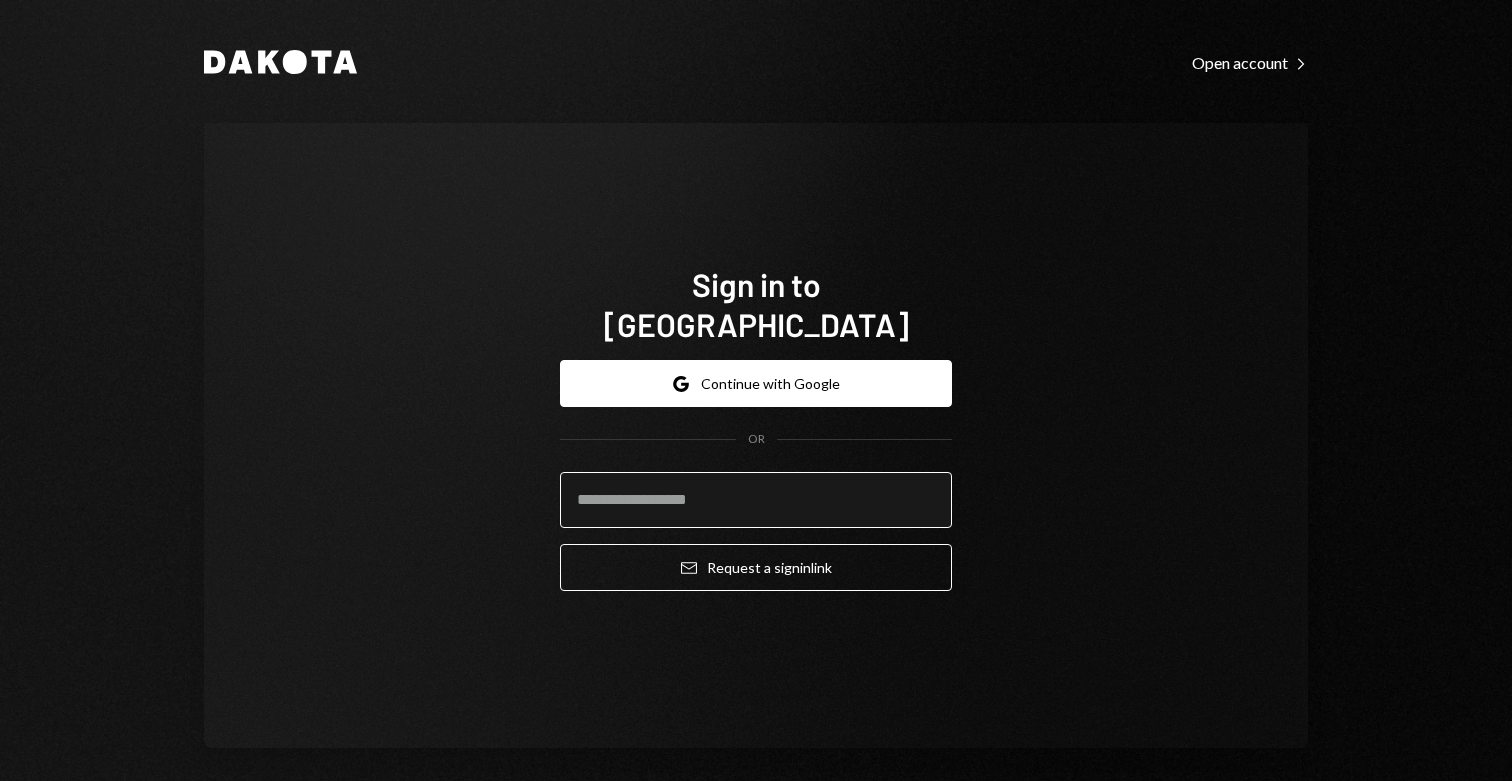 type on "**********" 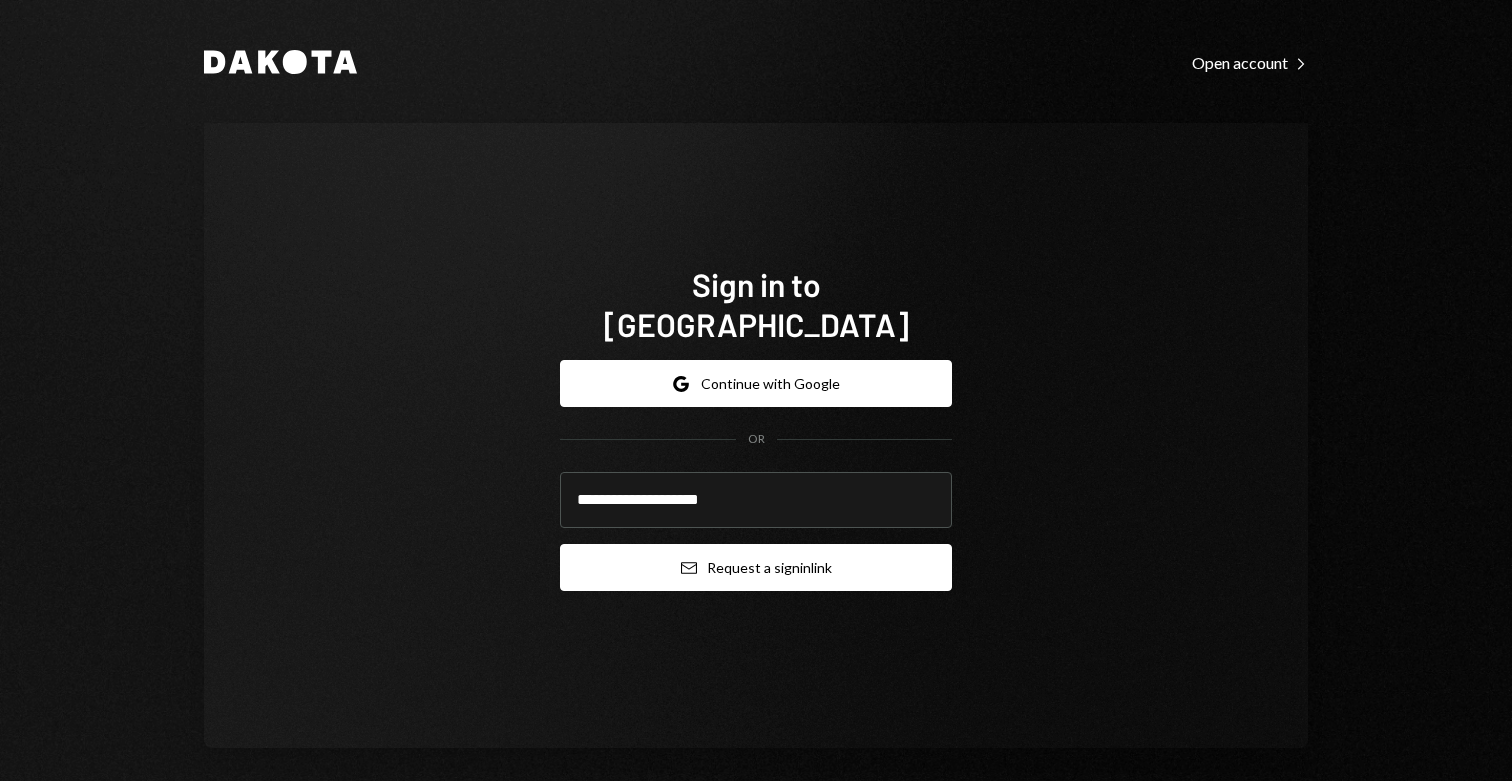 click on "Email Request a sign  in  link" at bounding box center (756, 567) 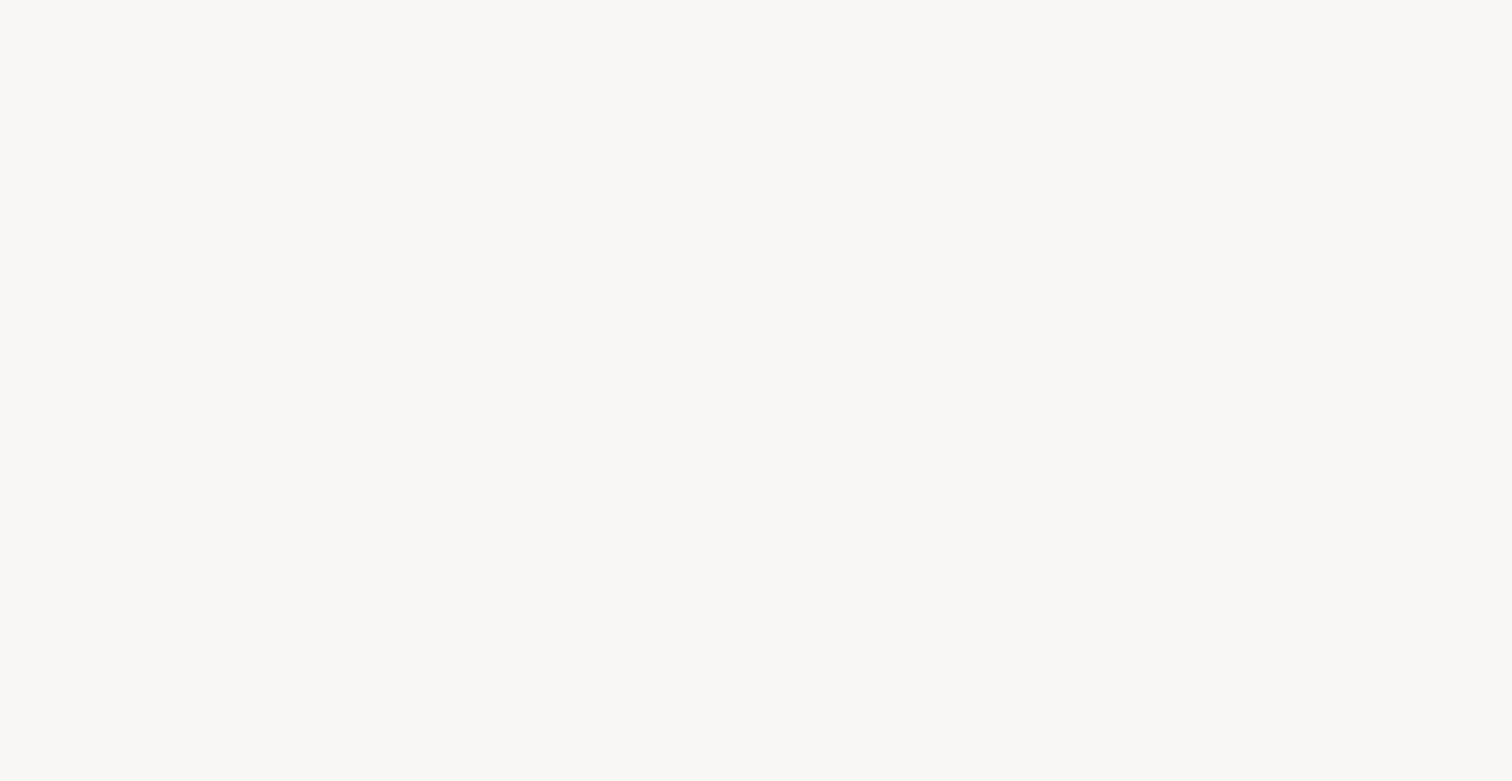 scroll, scrollTop: 0, scrollLeft: 0, axis: both 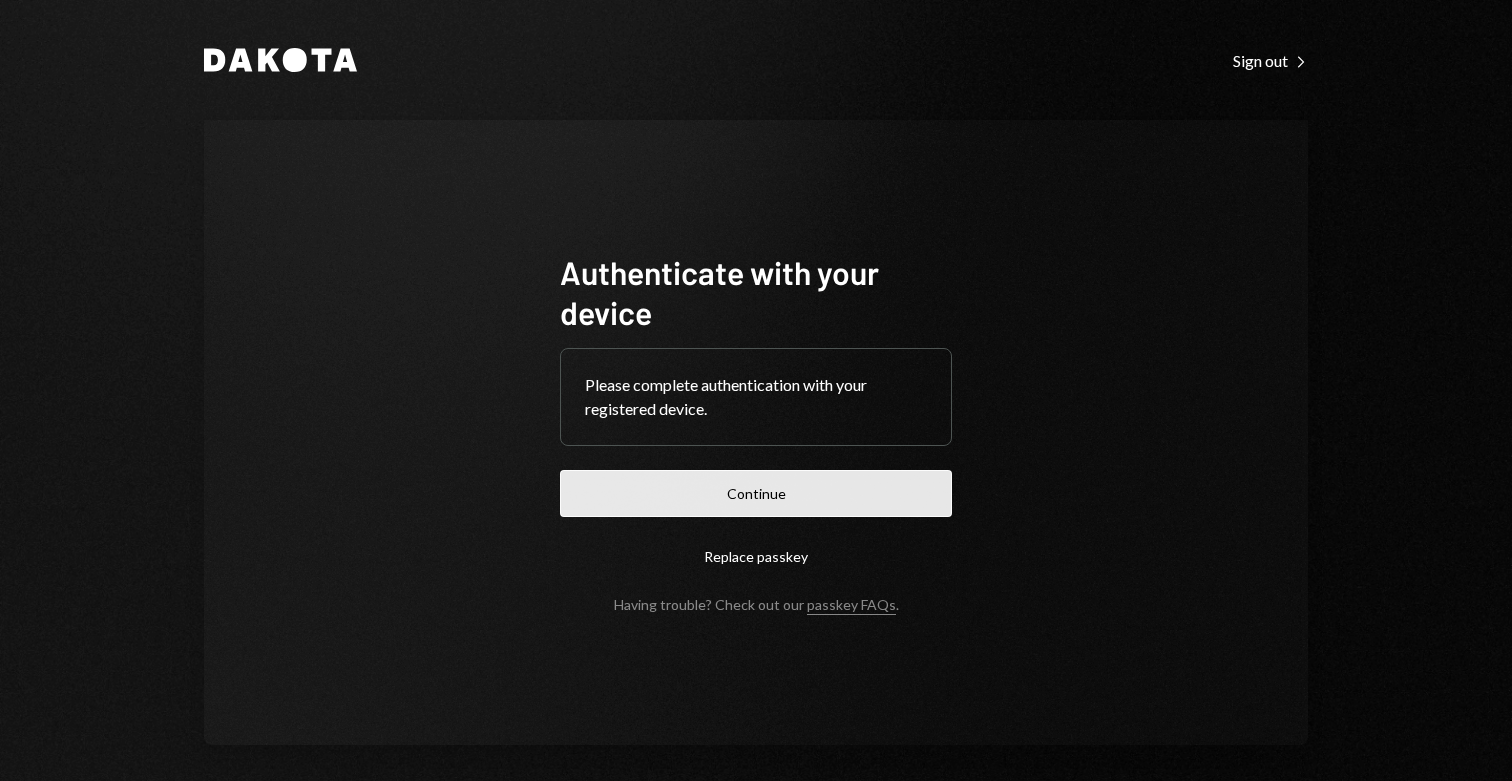 click on "Continue" at bounding box center (756, 493) 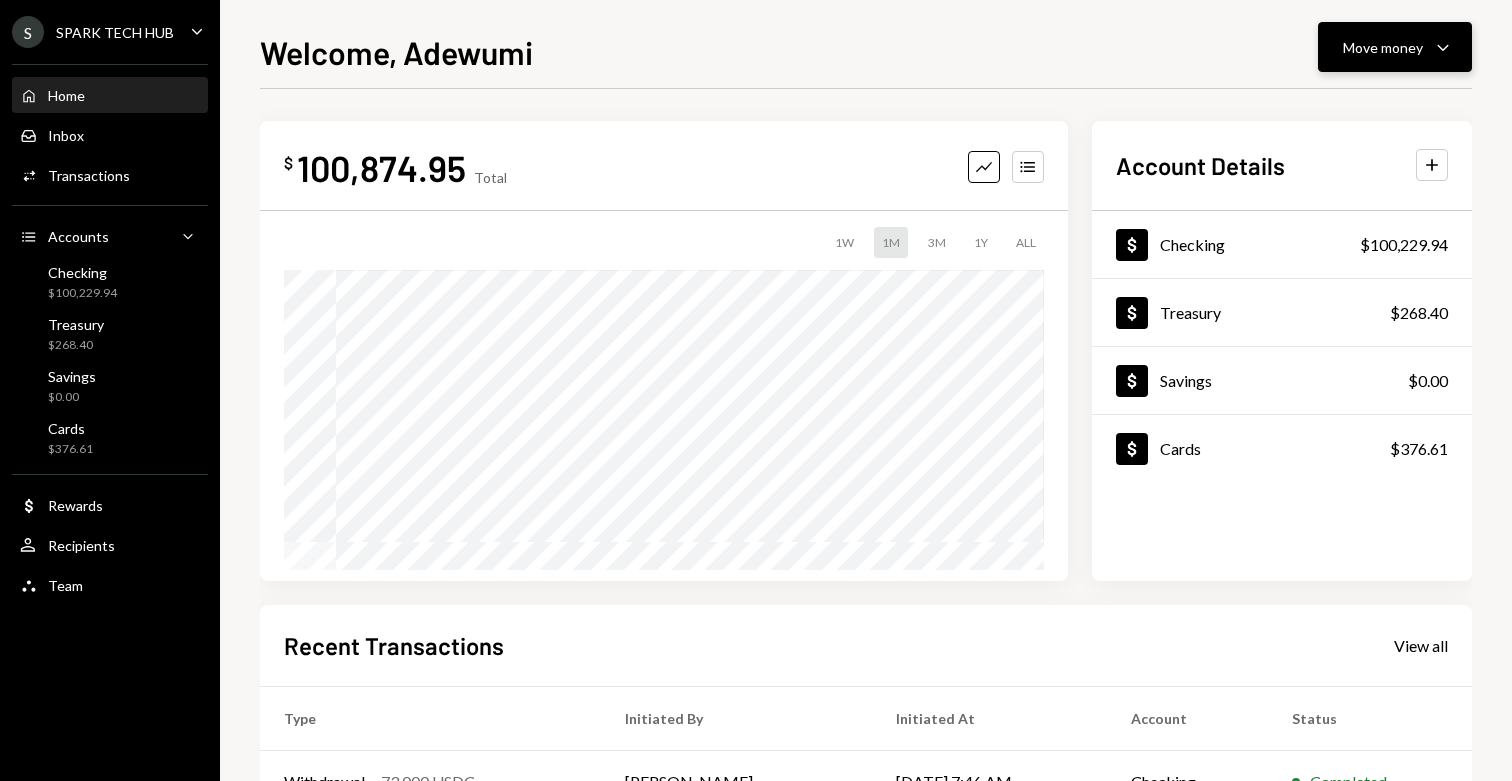 click on "Move money Caret Down" at bounding box center (1395, 47) 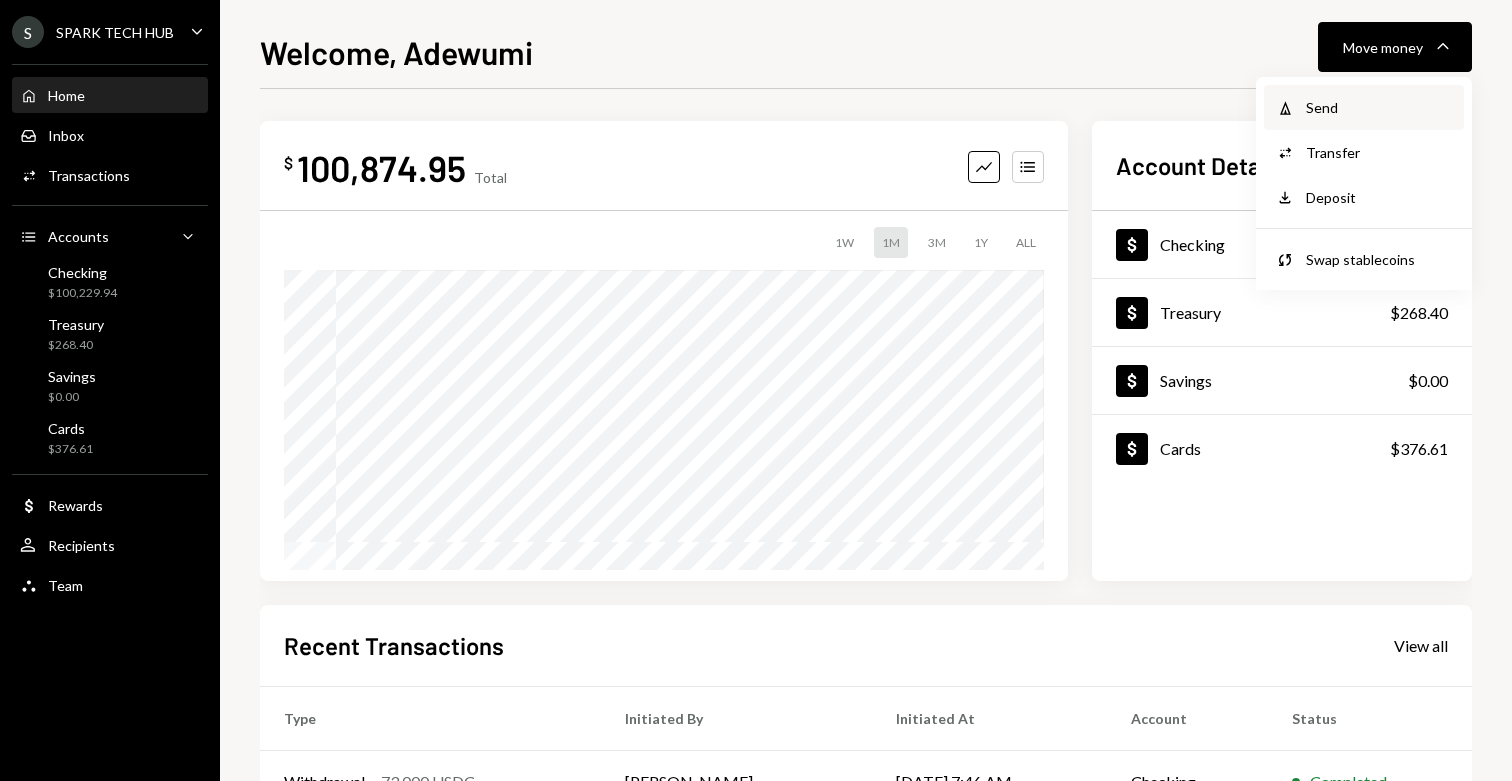 click on "Send" at bounding box center [1379, 107] 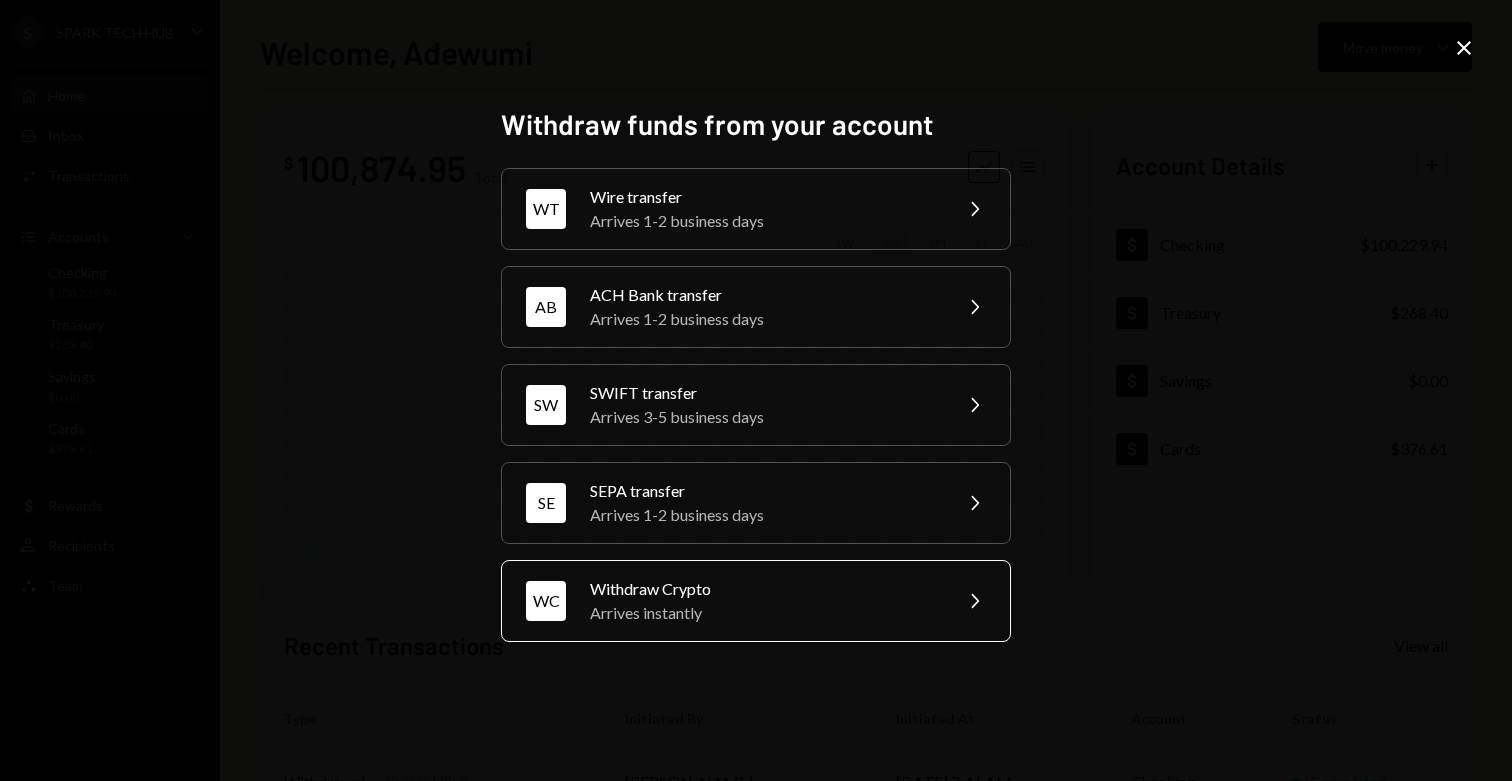 click on "Withdraw Crypto" at bounding box center (764, 589) 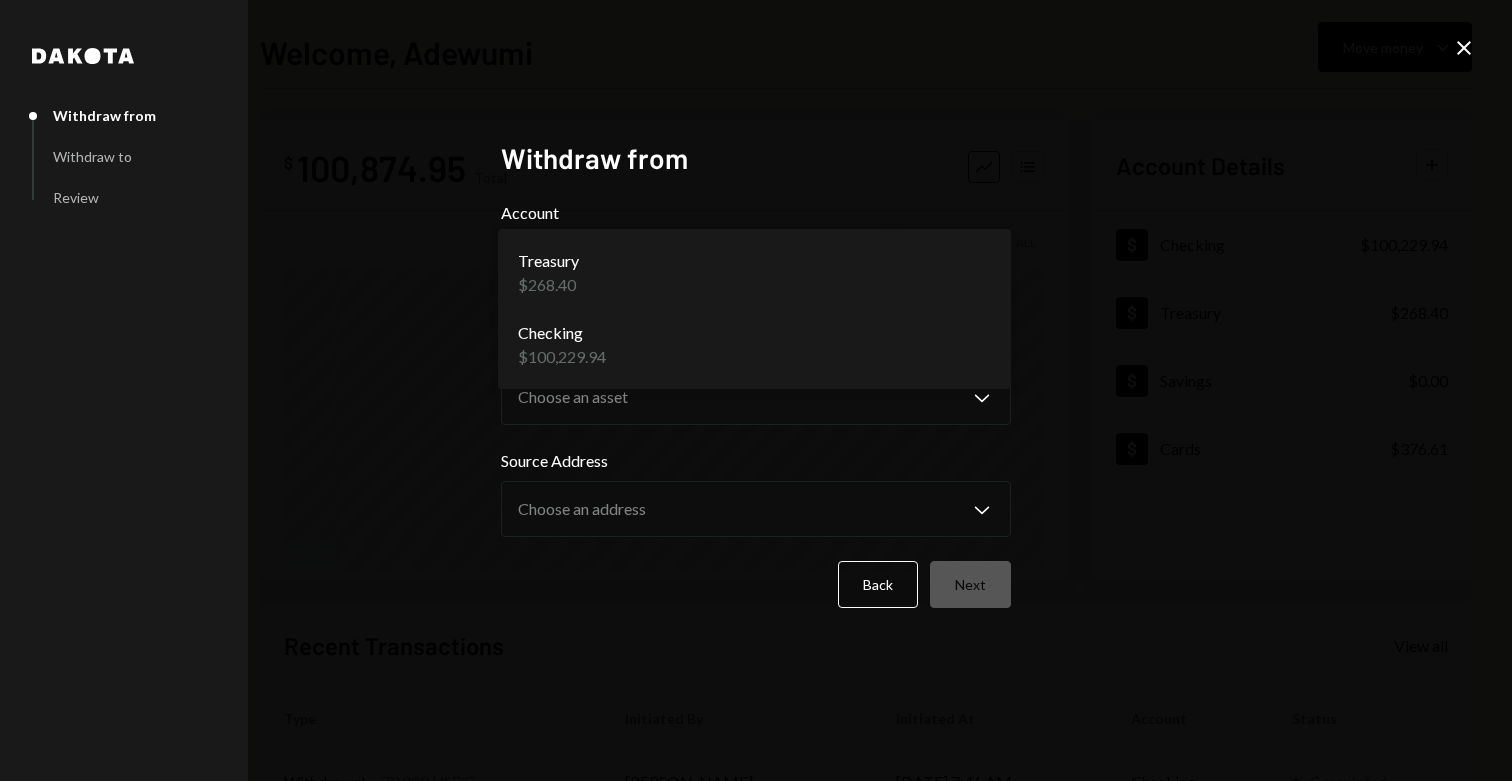 click on "**********" at bounding box center [756, 390] 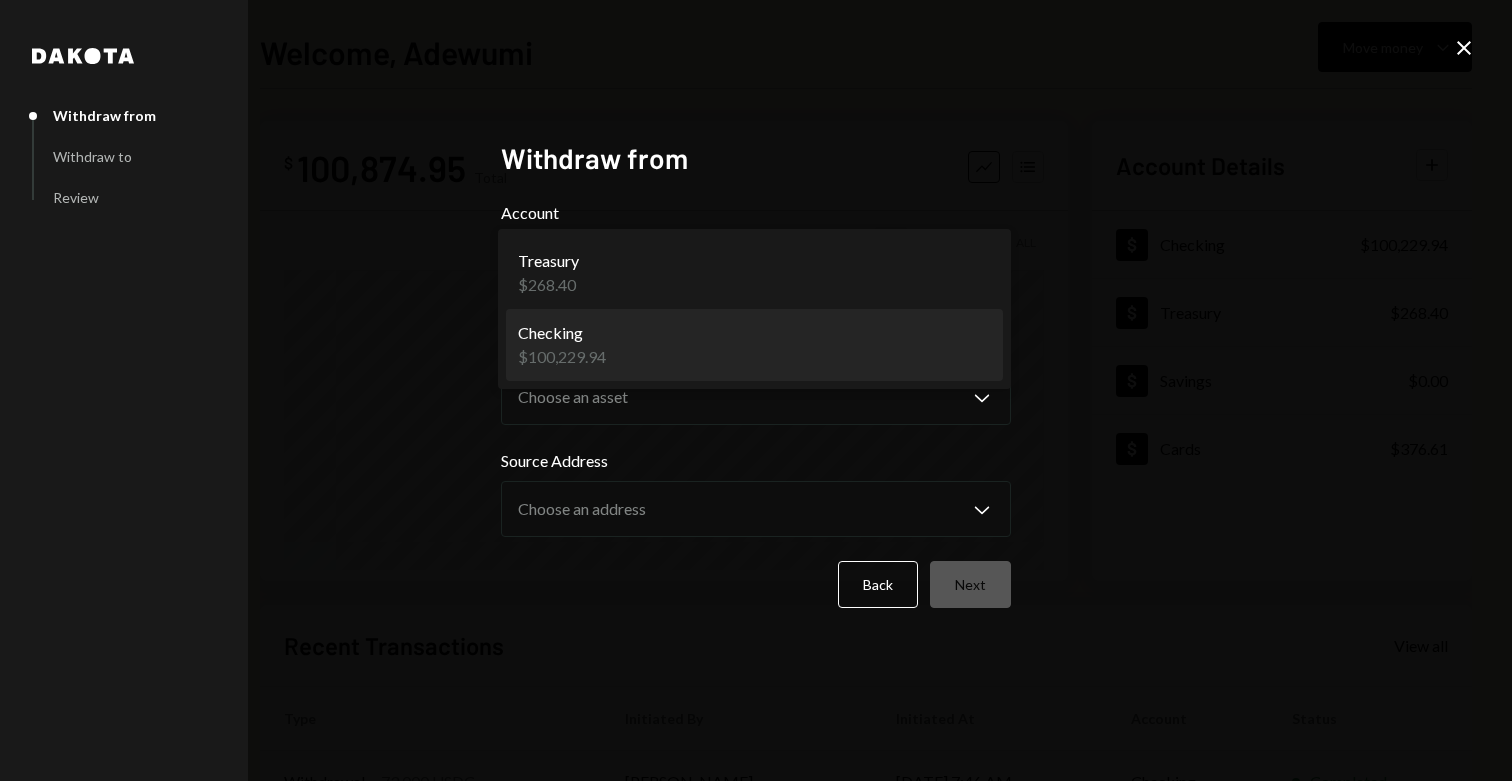select on "**********" 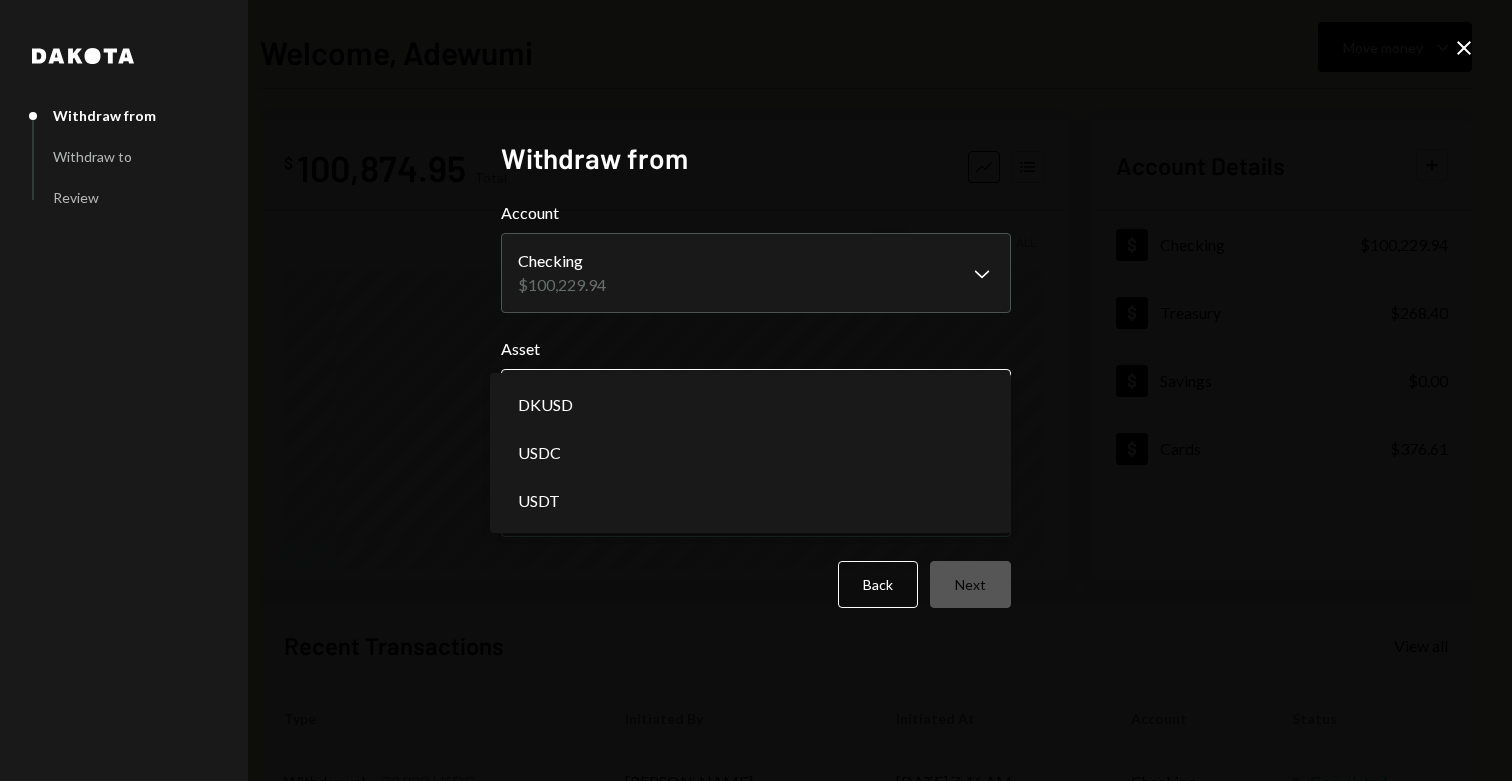 click on "**********" at bounding box center (756, 390) 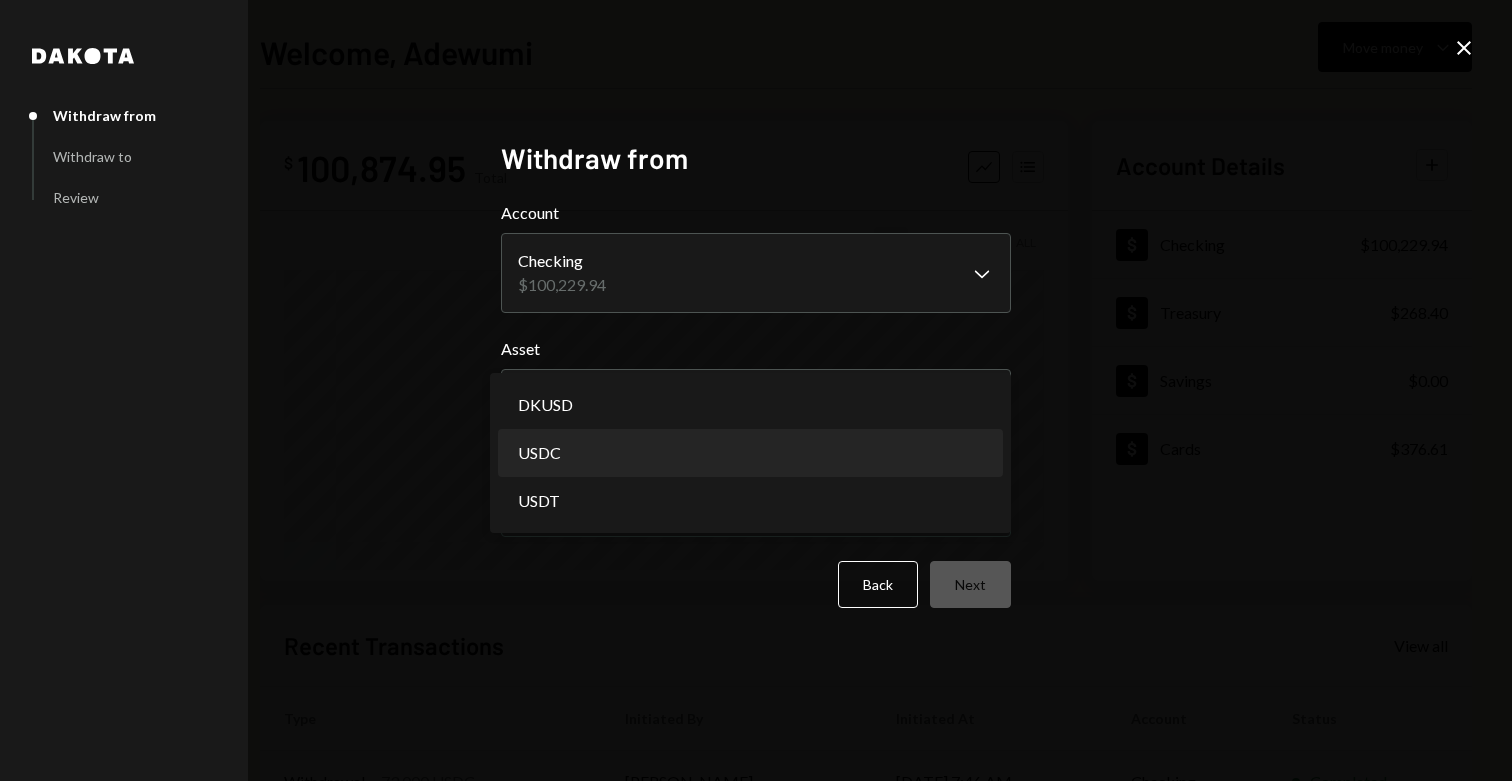 select on "****" 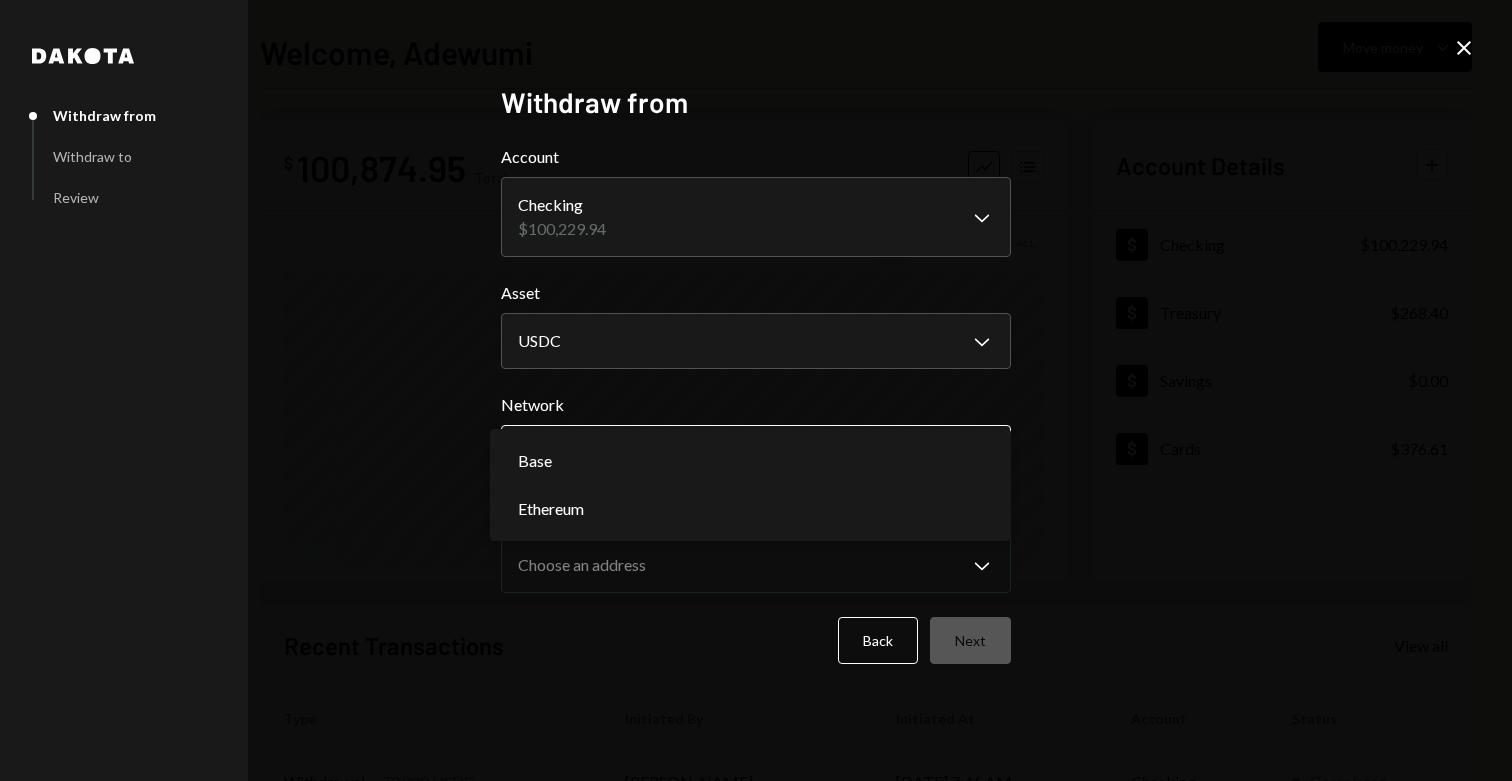 click on "**********" at bounding box center [756, 390] 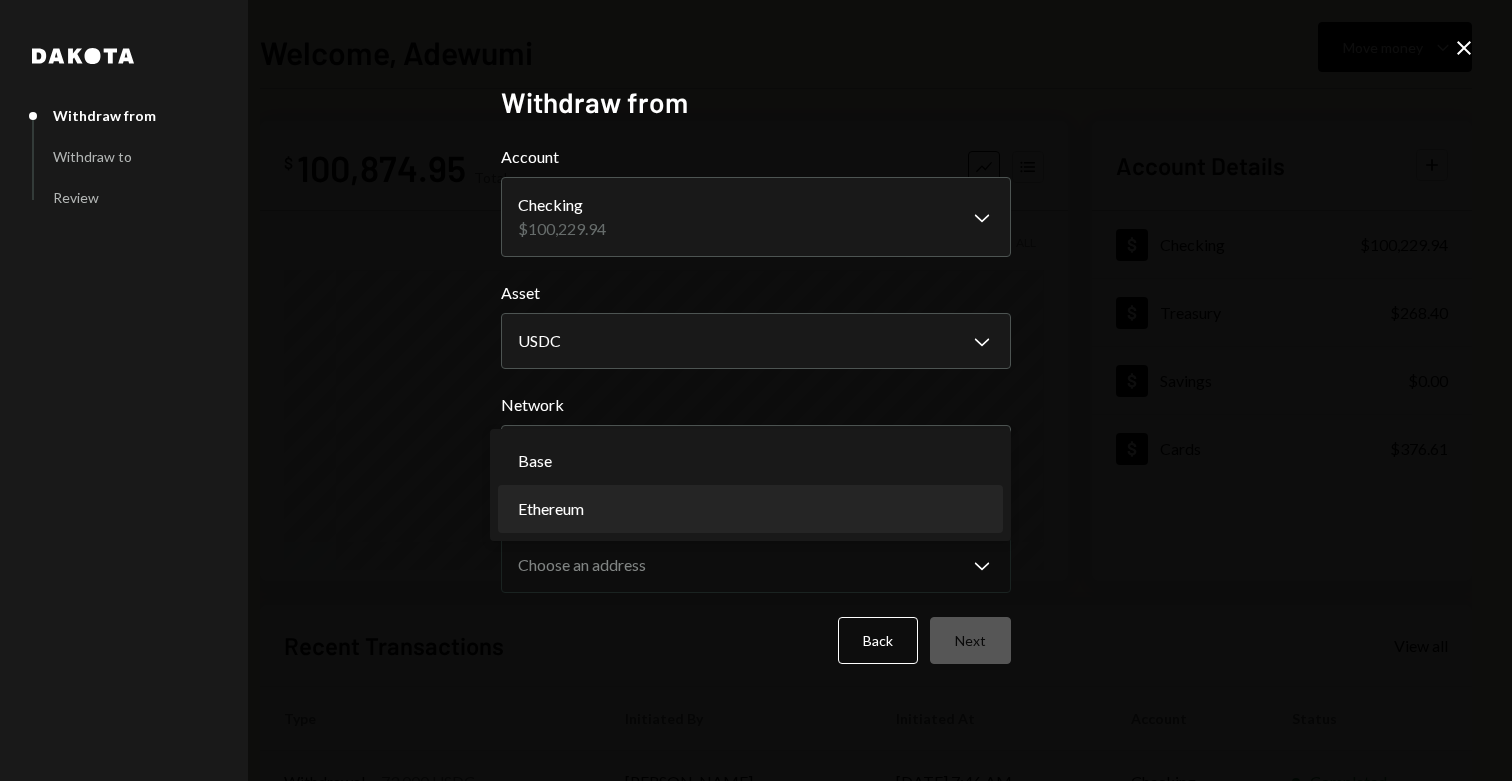 select on "**********" 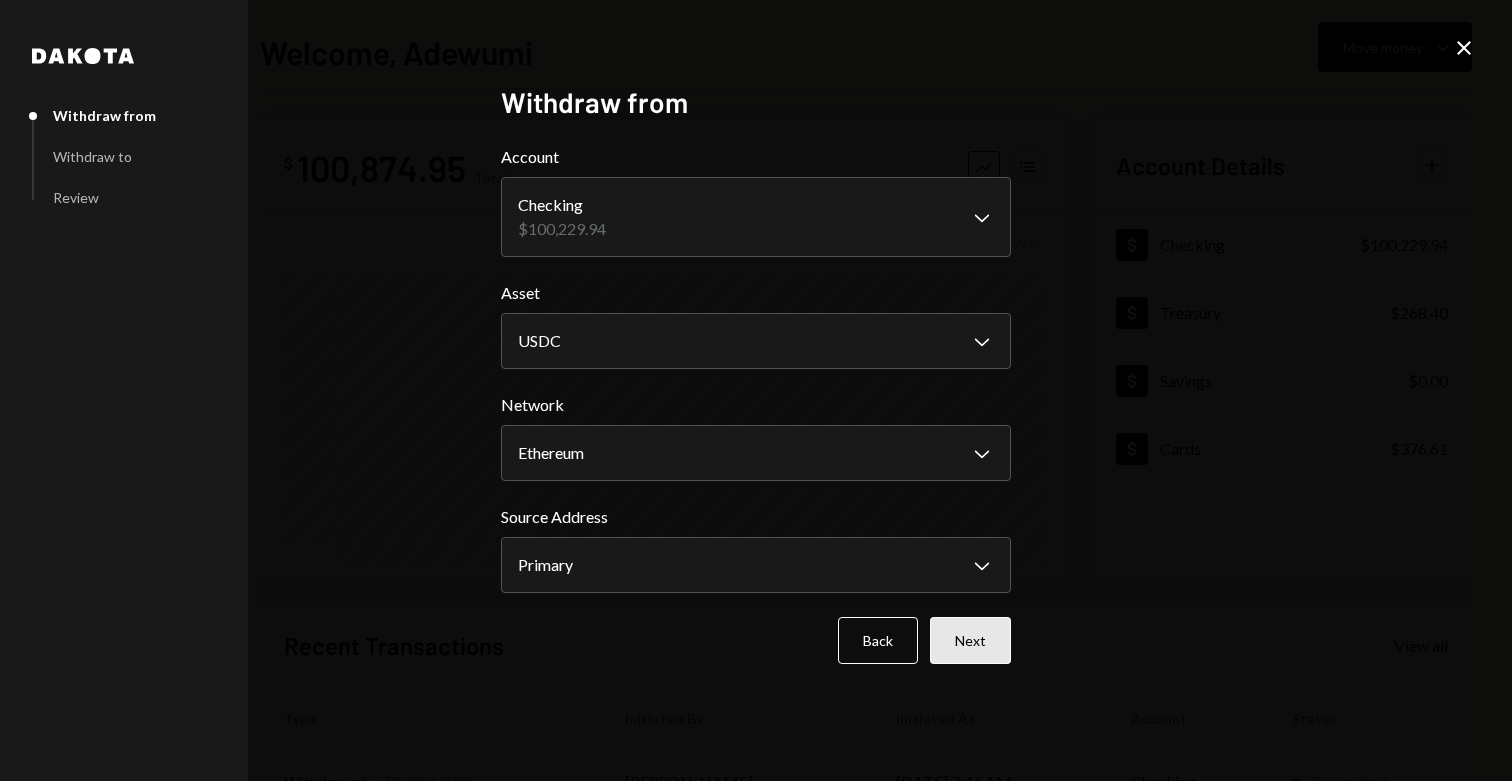 click on "Next" at bounding box center (970, 640) 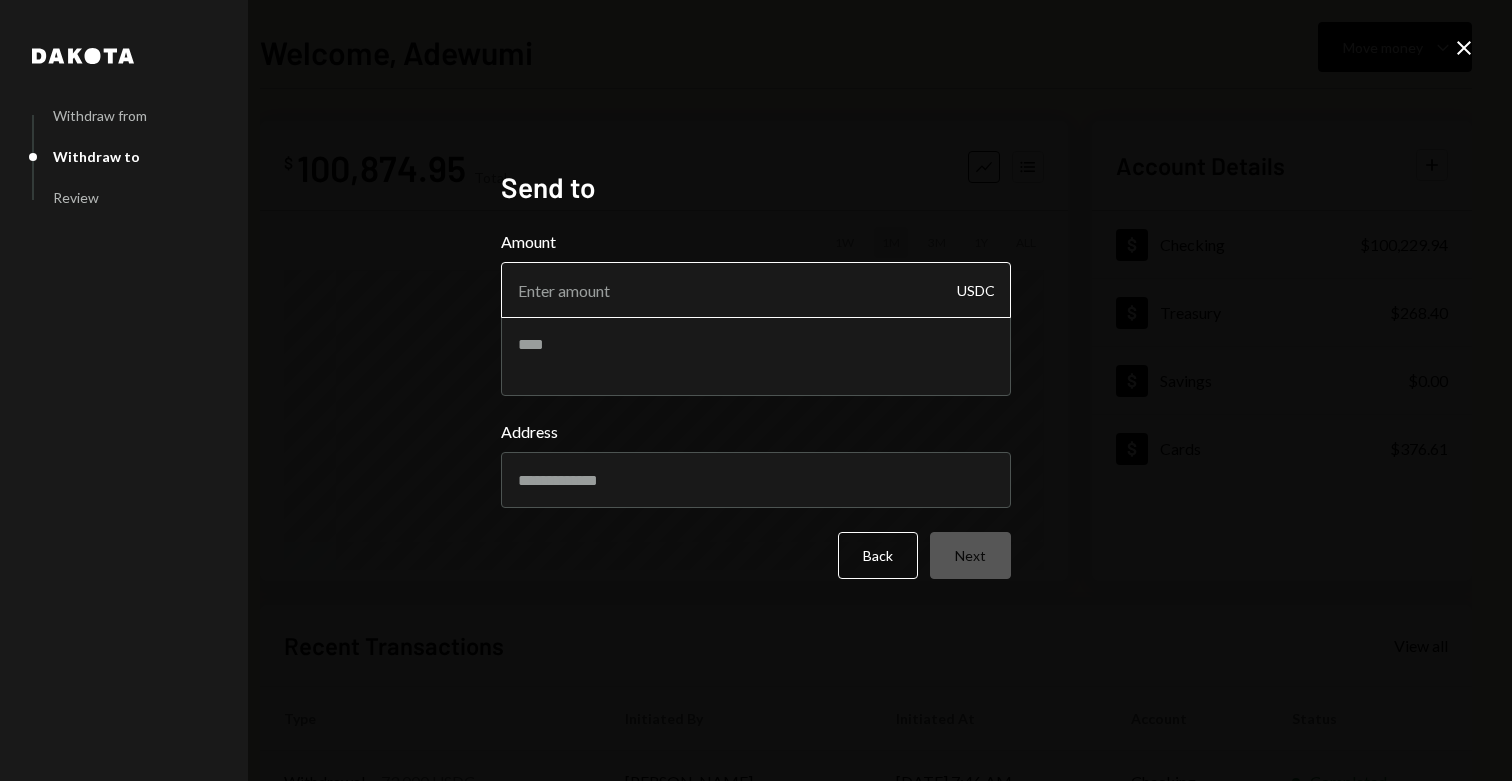 click on "Amount" at bounding box center [756, 290] 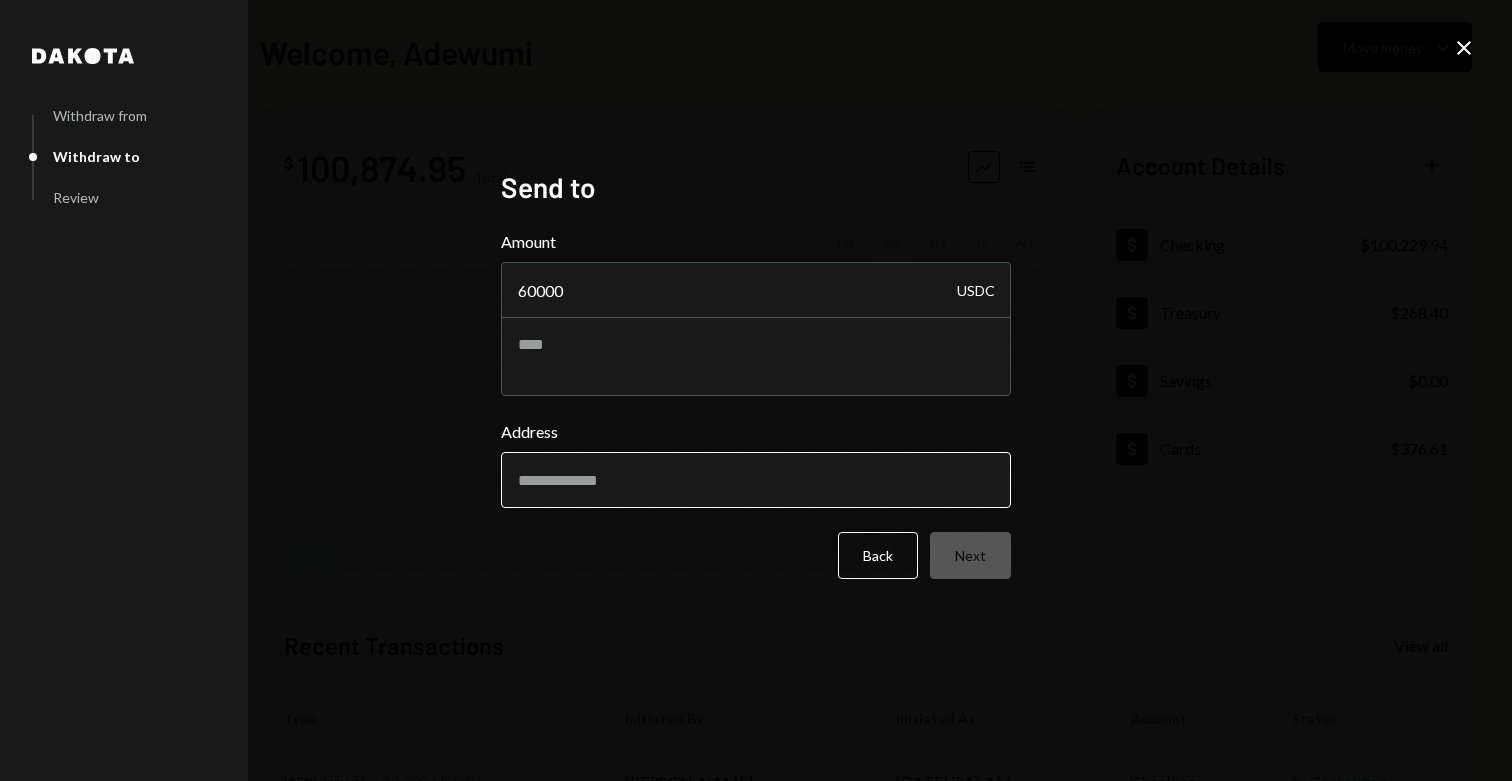 type on "60000" 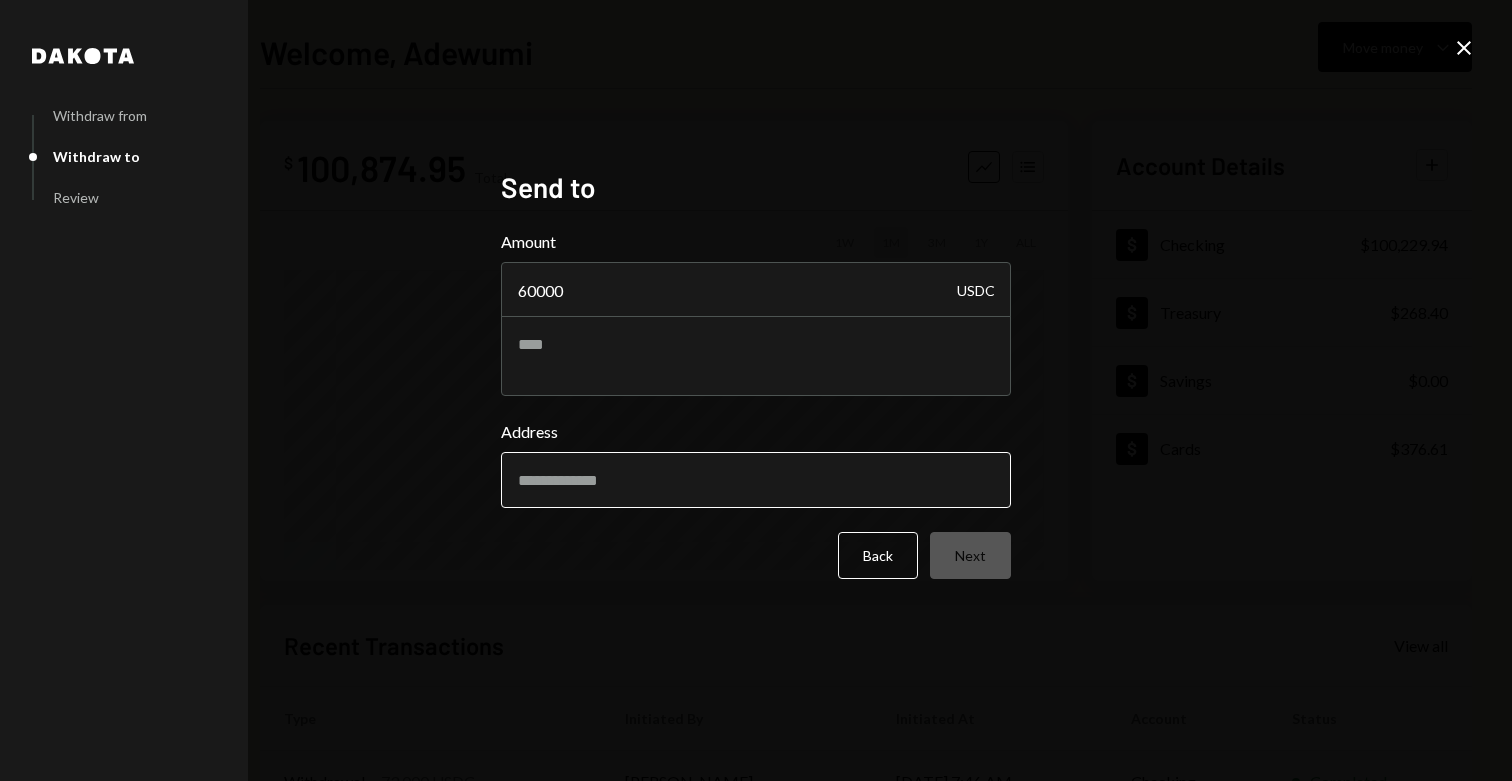 click on "Address" at bounding box center (756, 480) 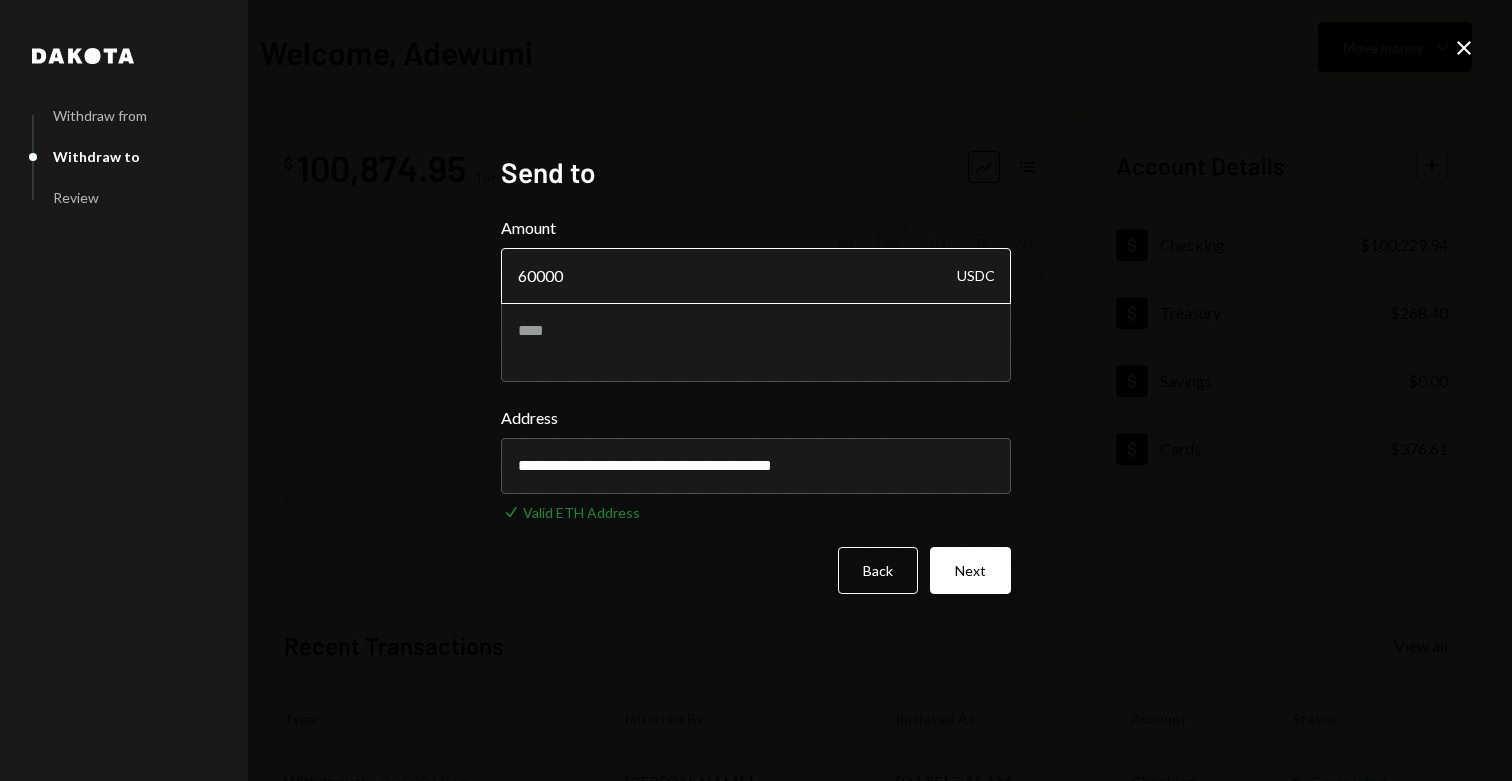 type on "**********" 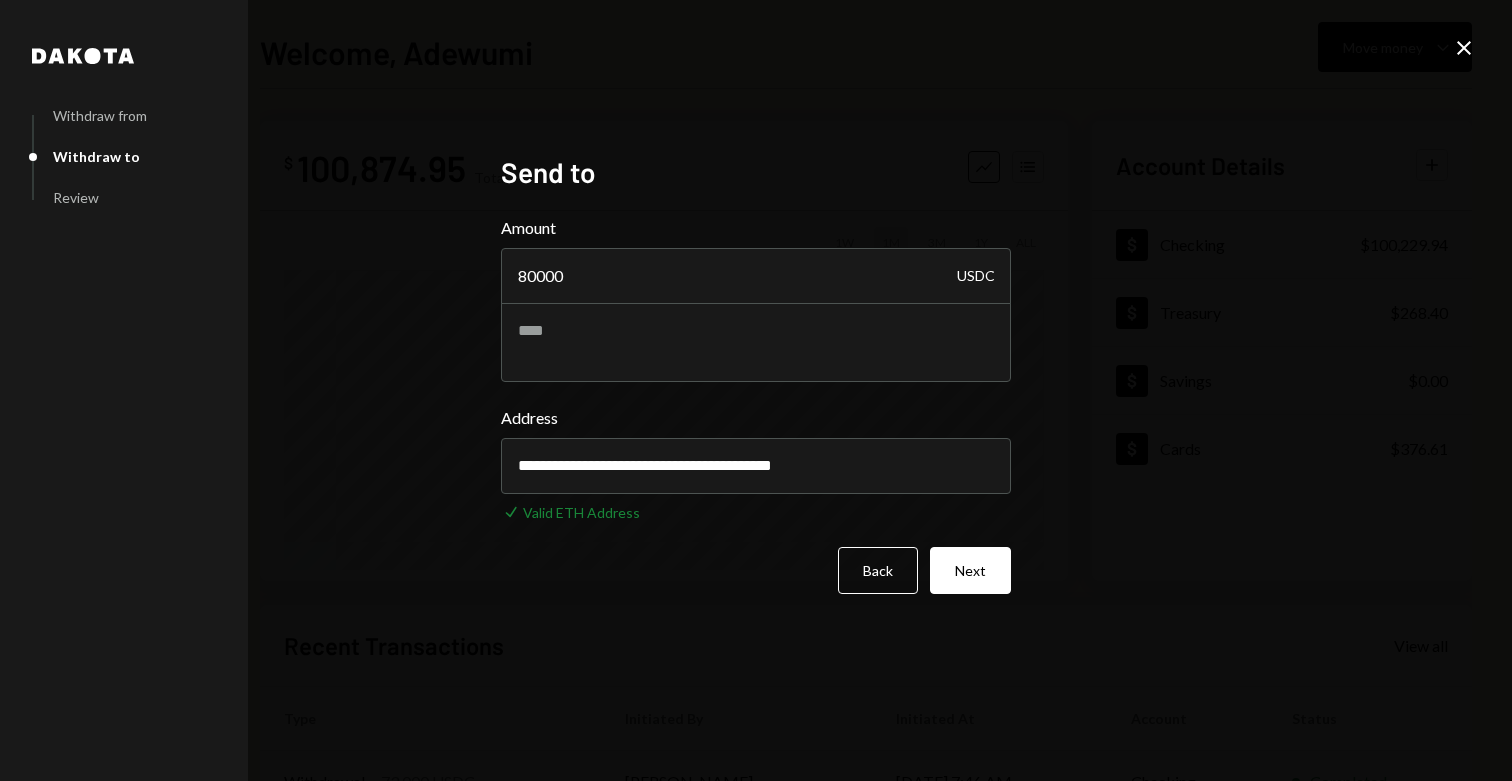 type on "80000" 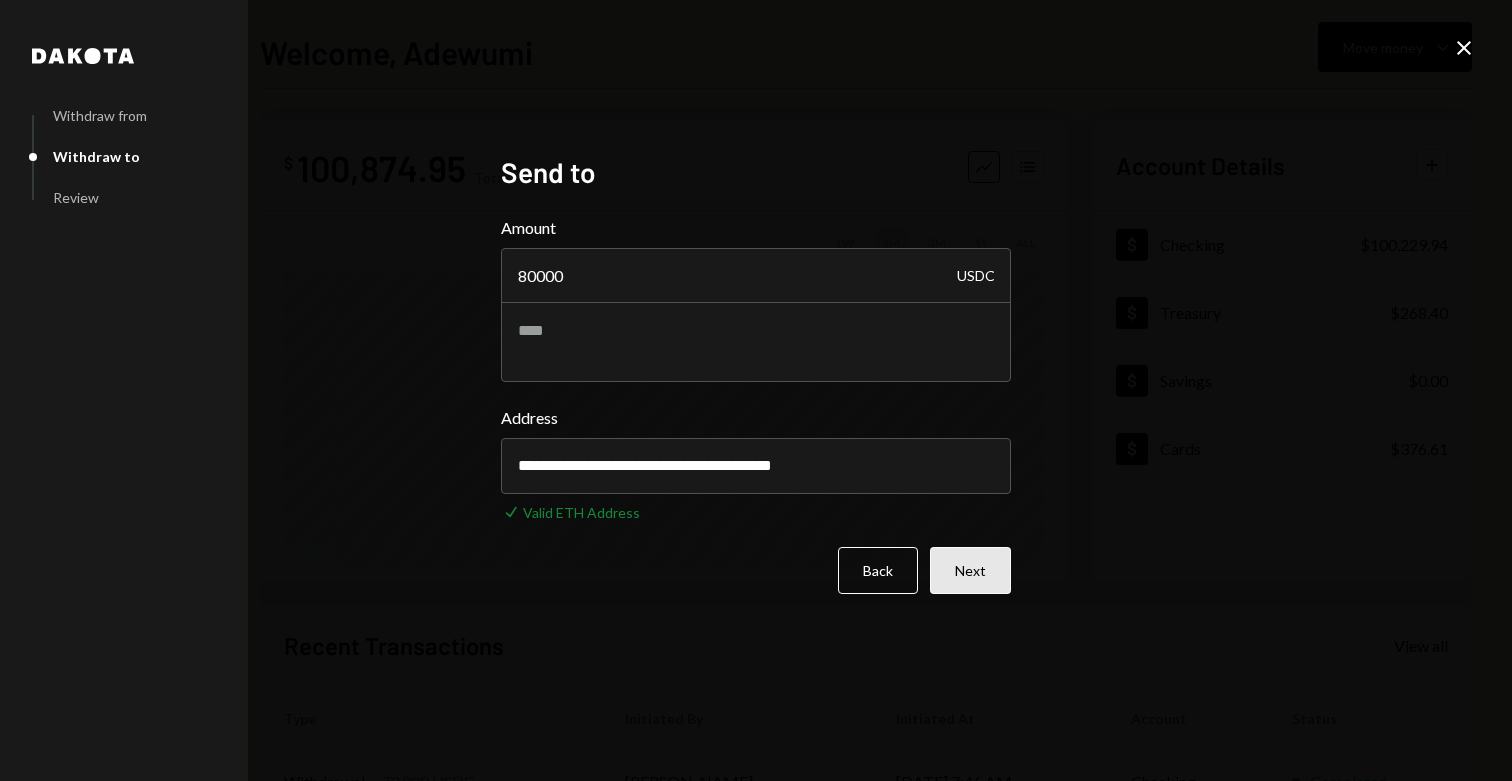 click on "Next" at bounding box center [970, 570] 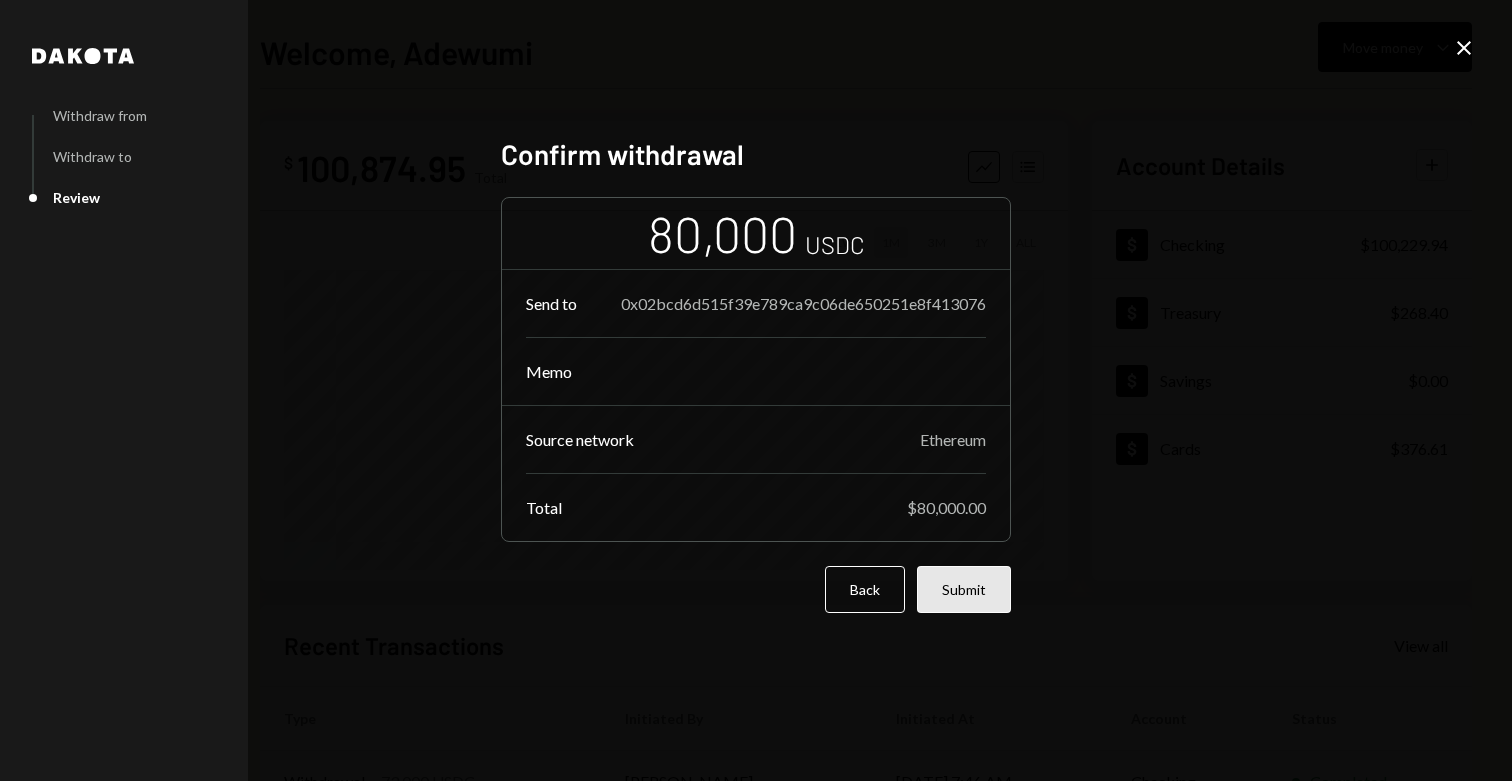 click on "Submit" at bounding box center (964, 589) 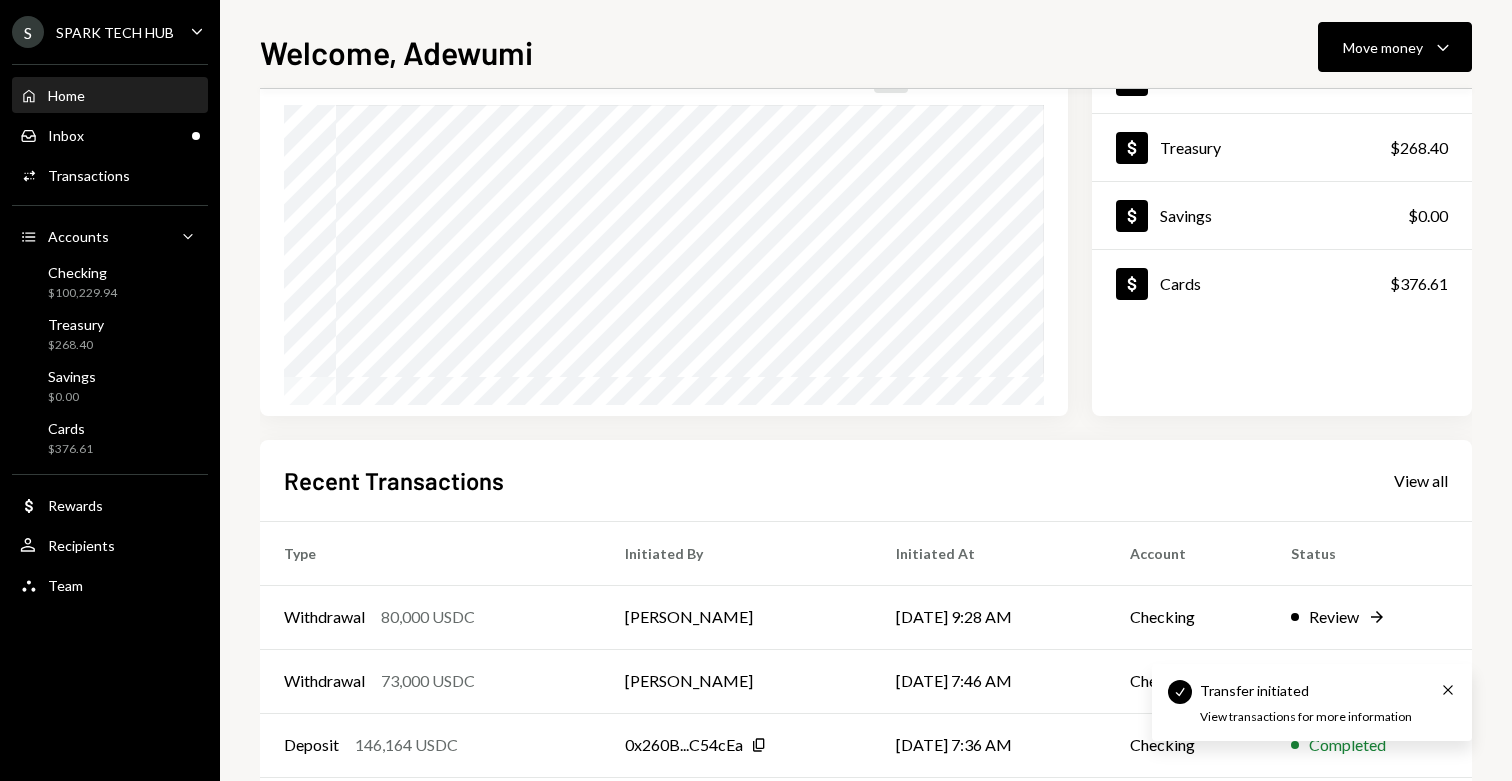 scroll, scrollTop: 329, scrollLeft: 0, axis: vertical 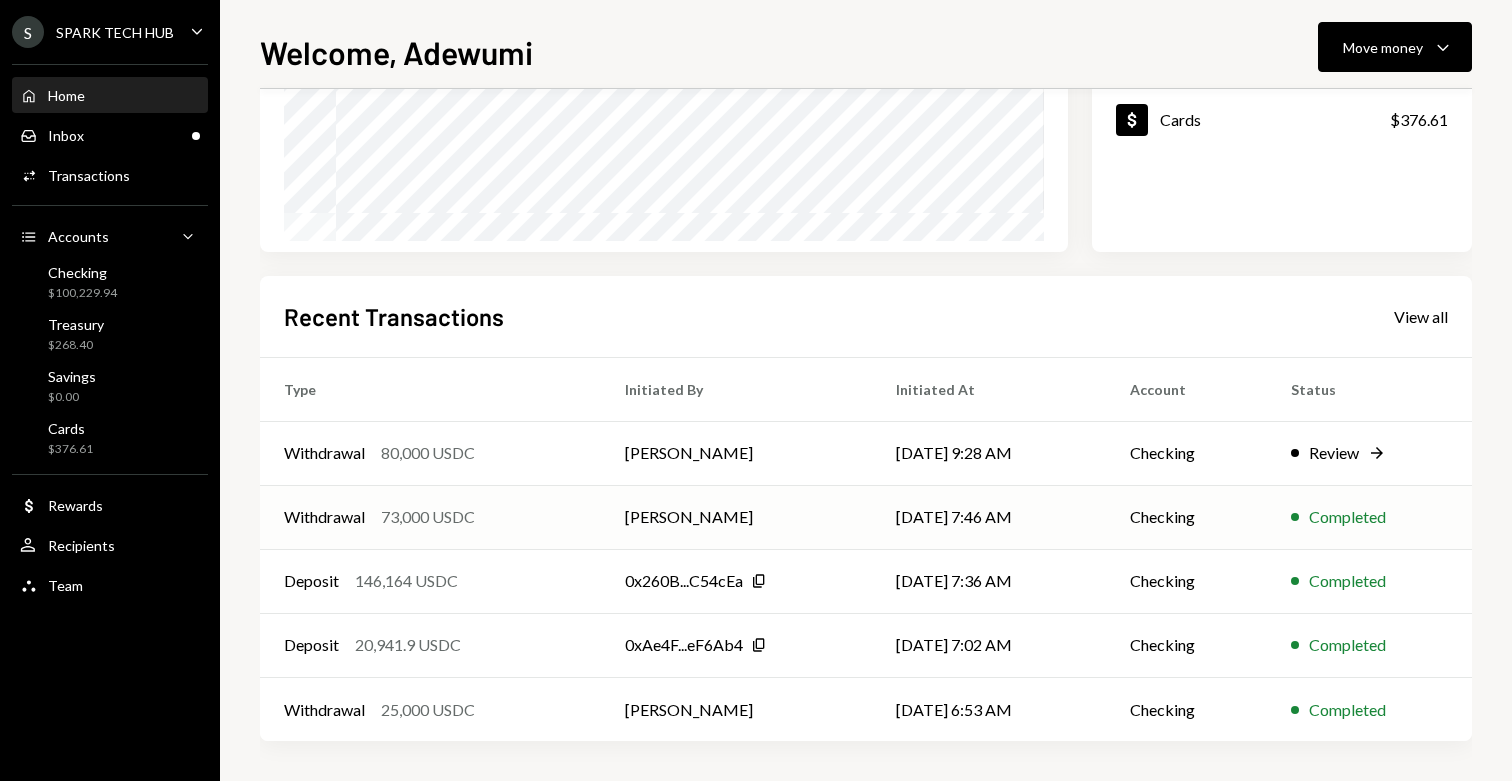 click on "[PERSON_NAME]" at bounding box center (736, 517) 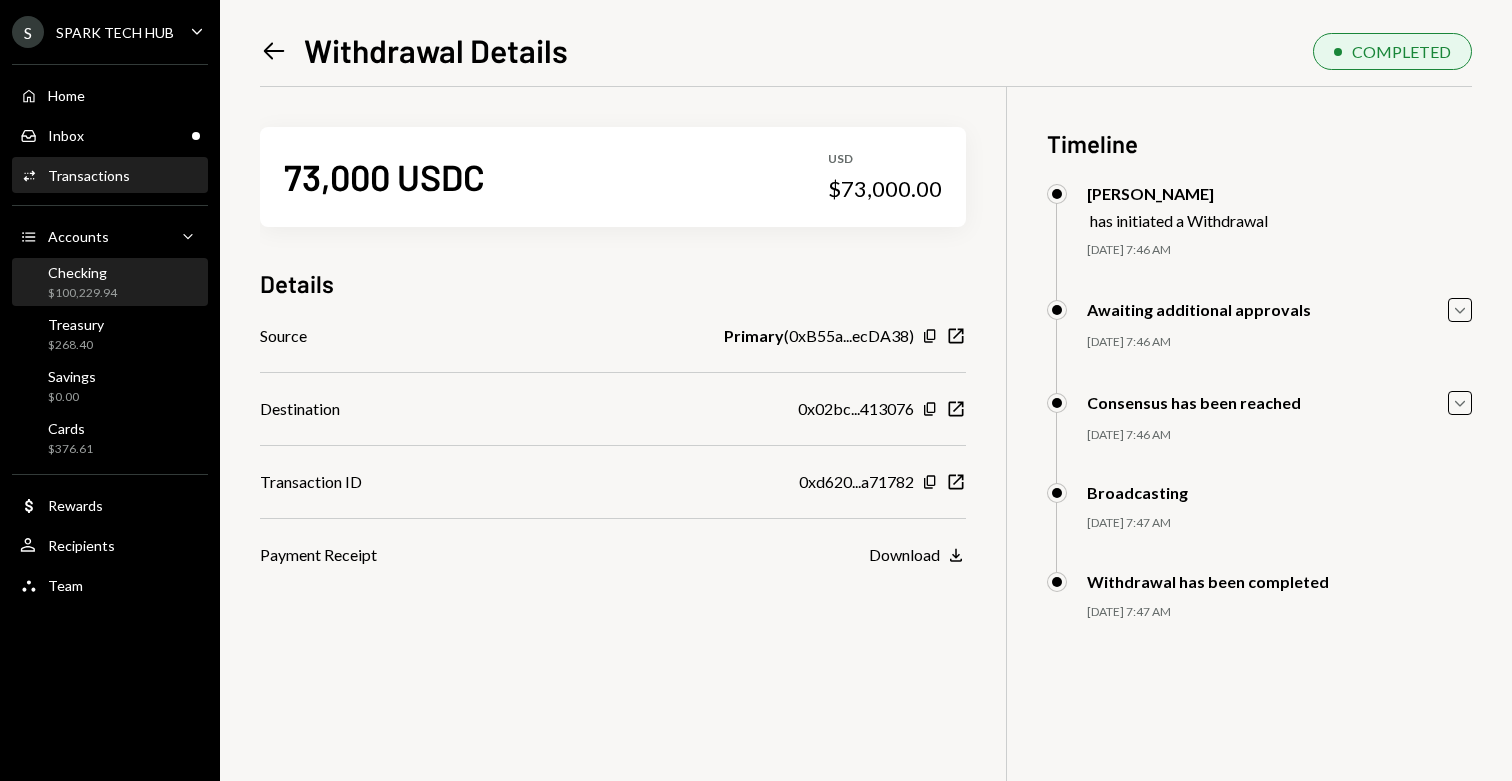 click on "$100,229.94" at bounding box center (82, 293) 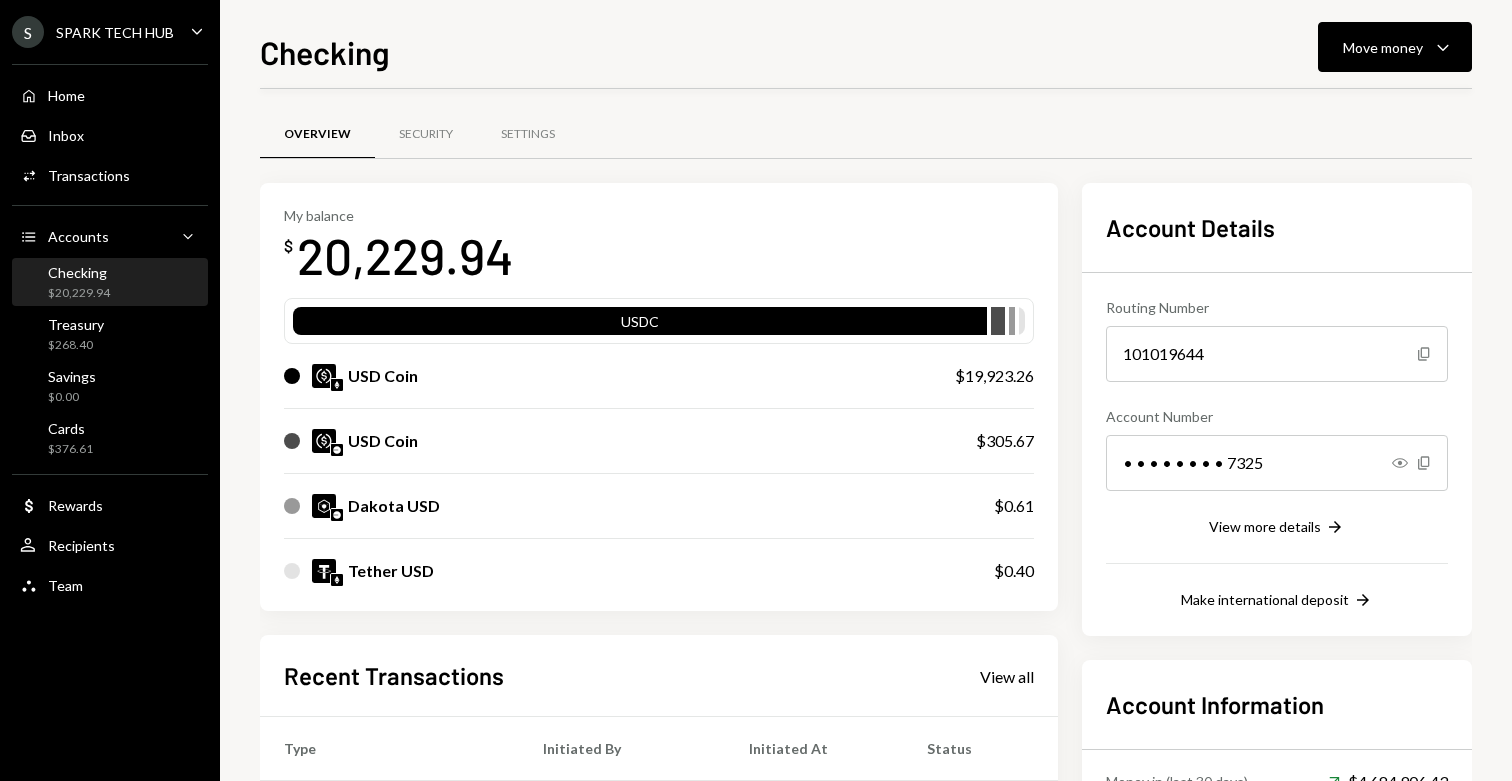 scroll, scrollTop: 360, scrollLeft: 0, axis: vertical 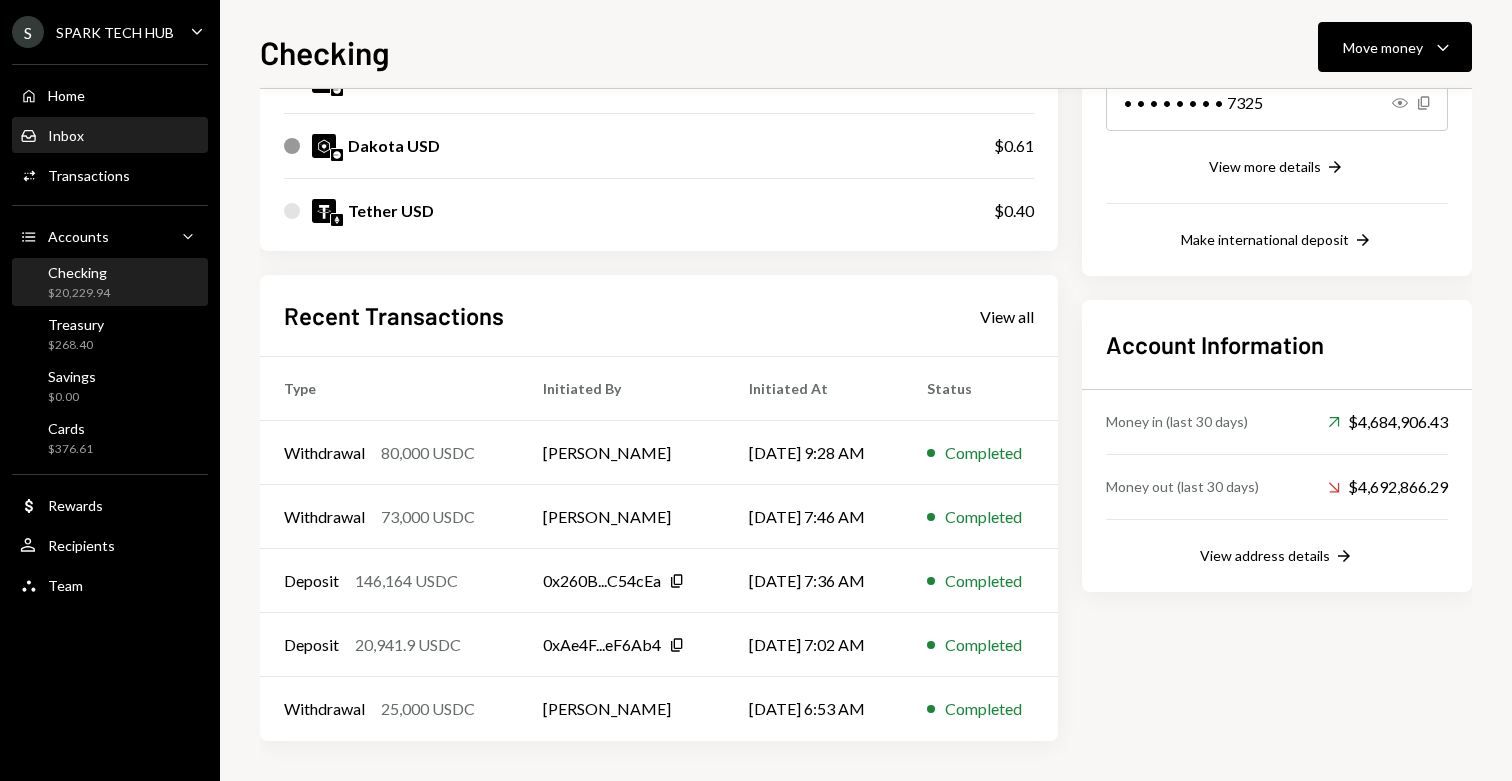 click on "Inbox Inbox" at bounding box center (110, 136) 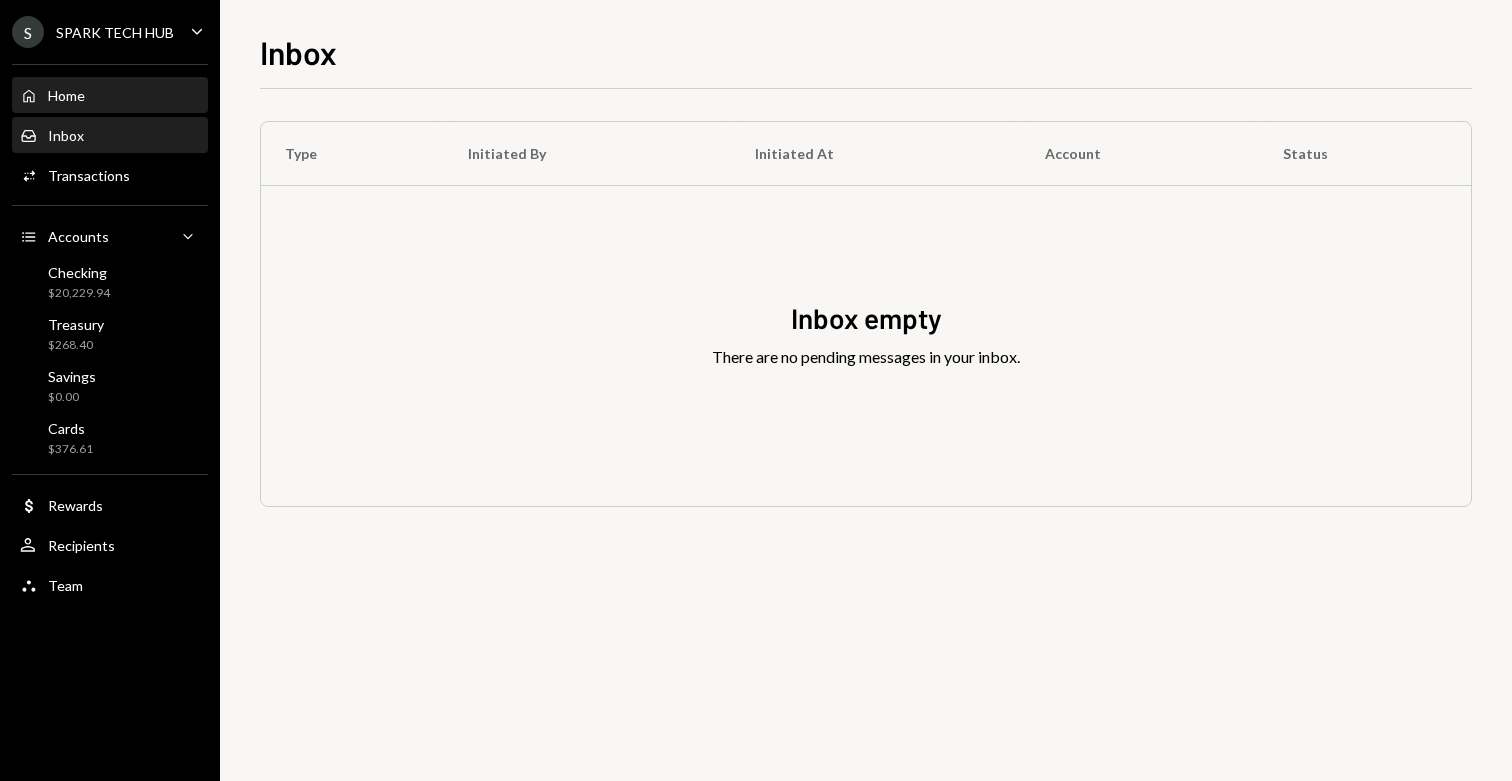 click on "Home" at bounding box center (66, 95) 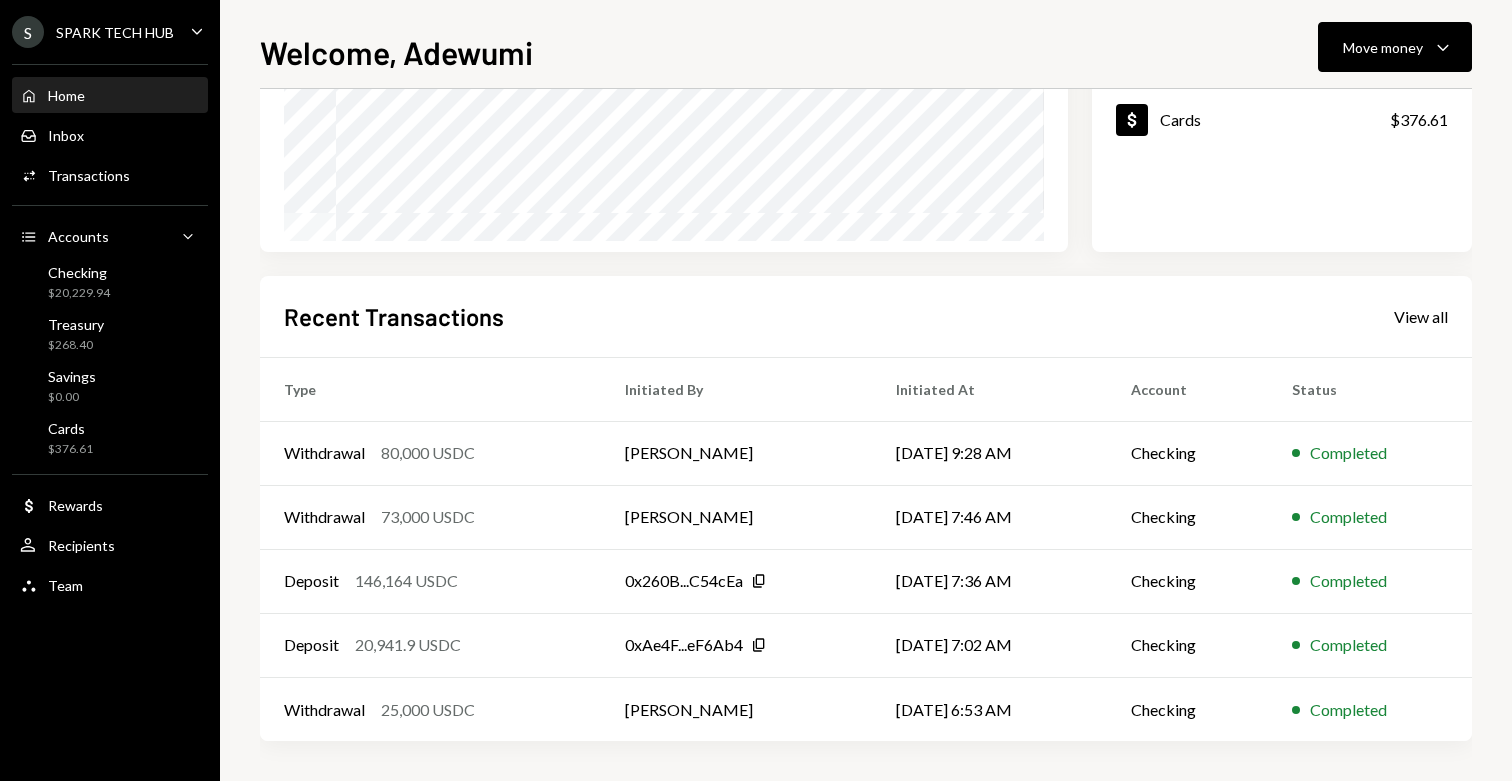 scroll, scrollTop: 0, scrollLeft: 0, axis: both 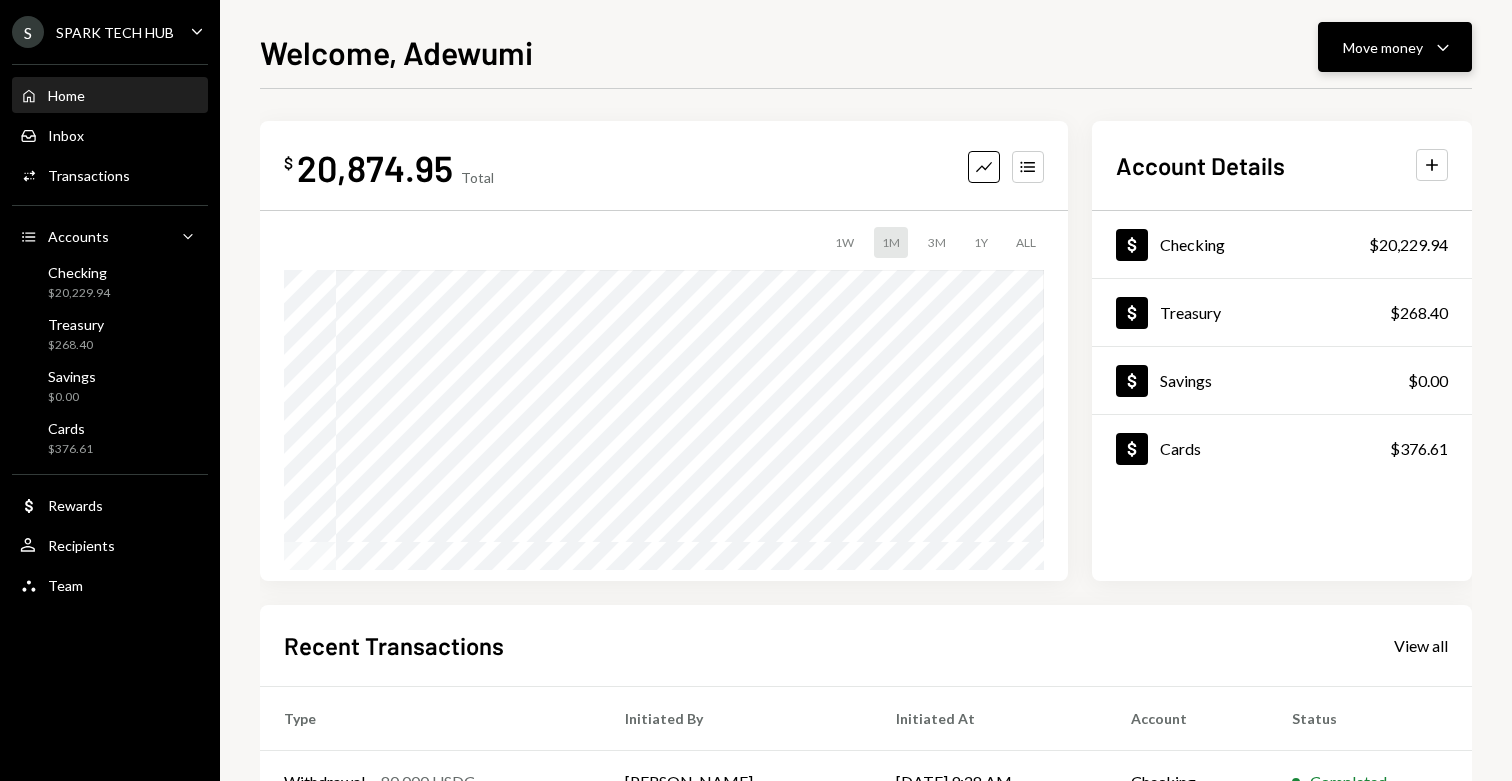 click on "Move money" at bounding box center [1383, 47] 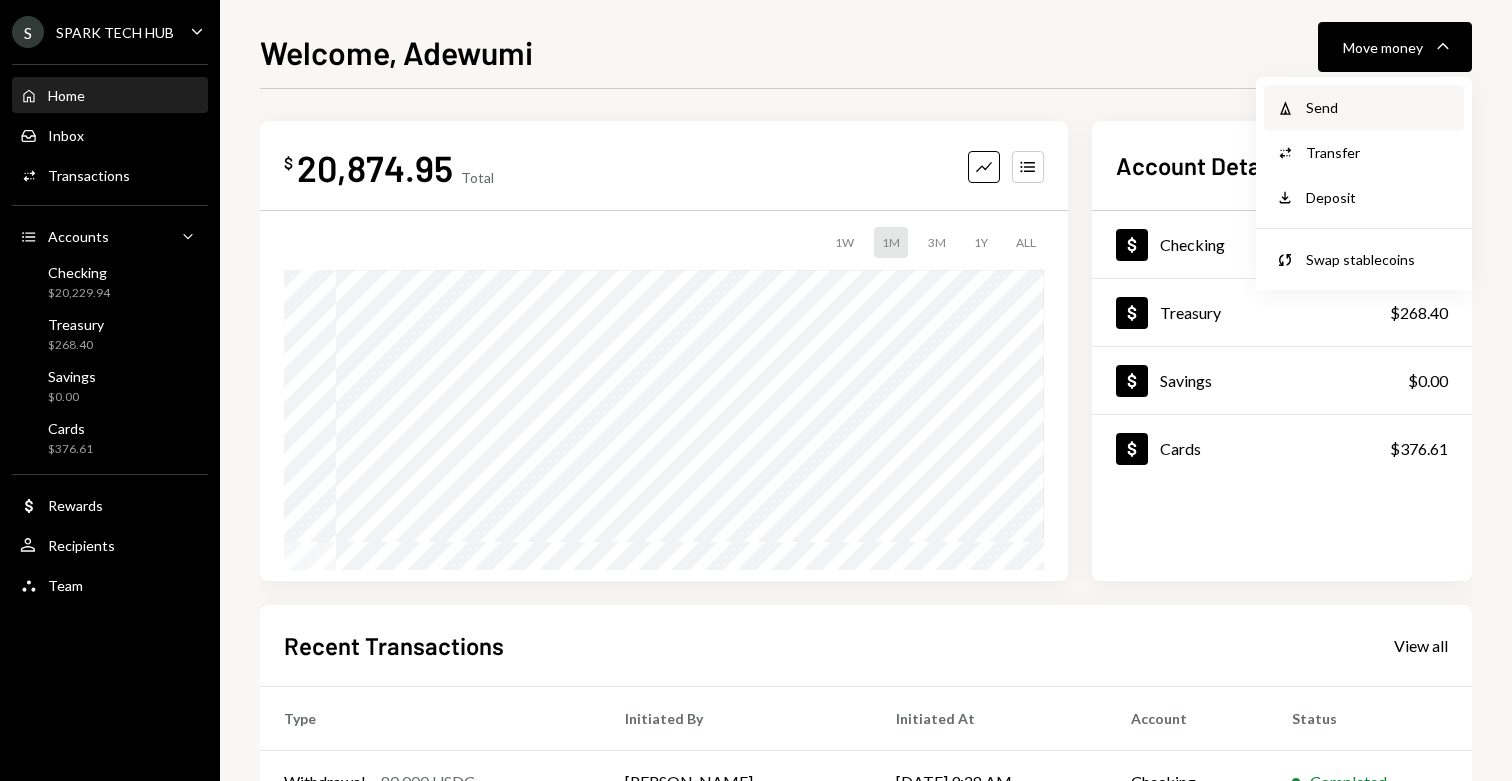 click on "Send" at bounding box center (1379, 107) 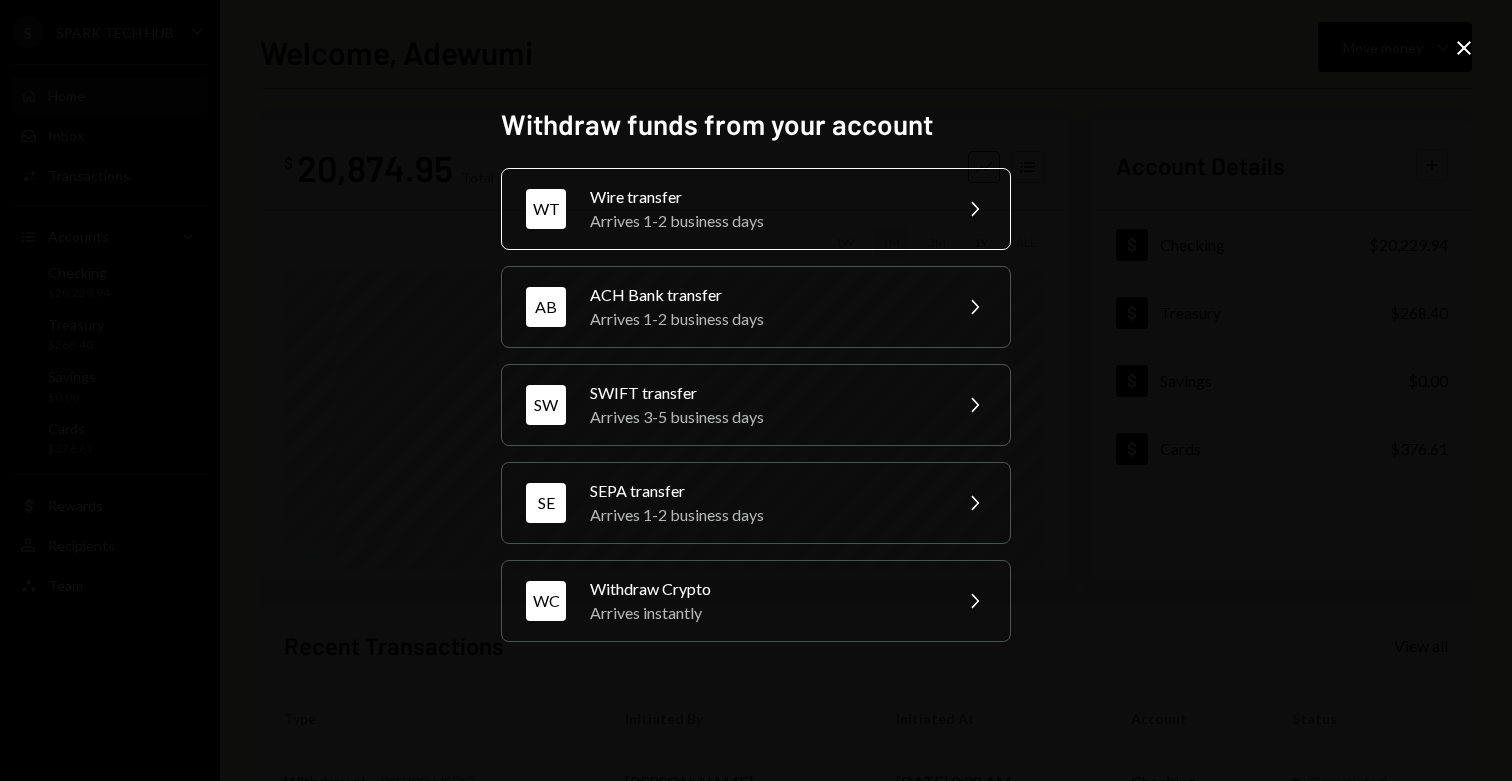 click on "Wire transfer" at bounding box center [764, 197] 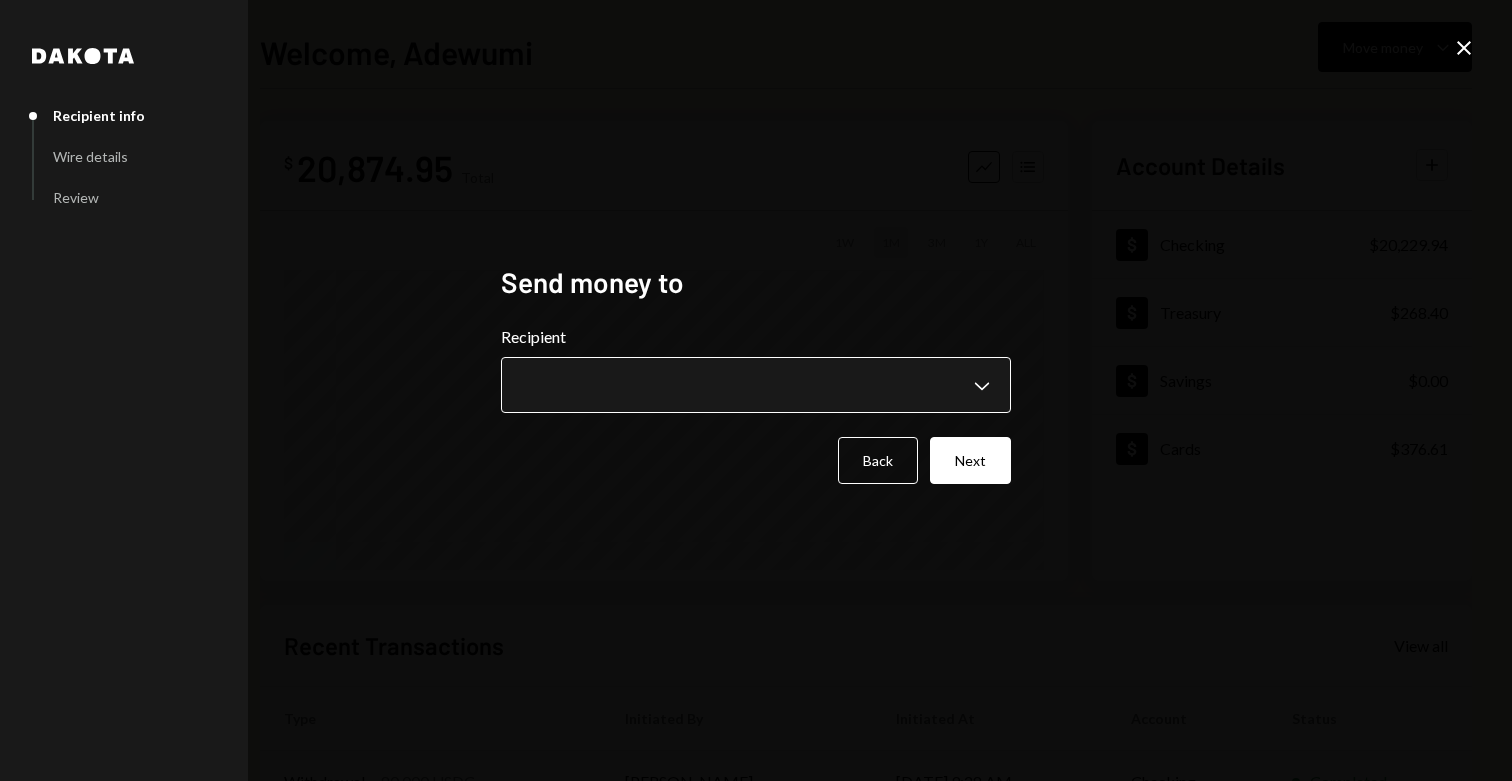 click on "**********" at bounding box center [756, 390] 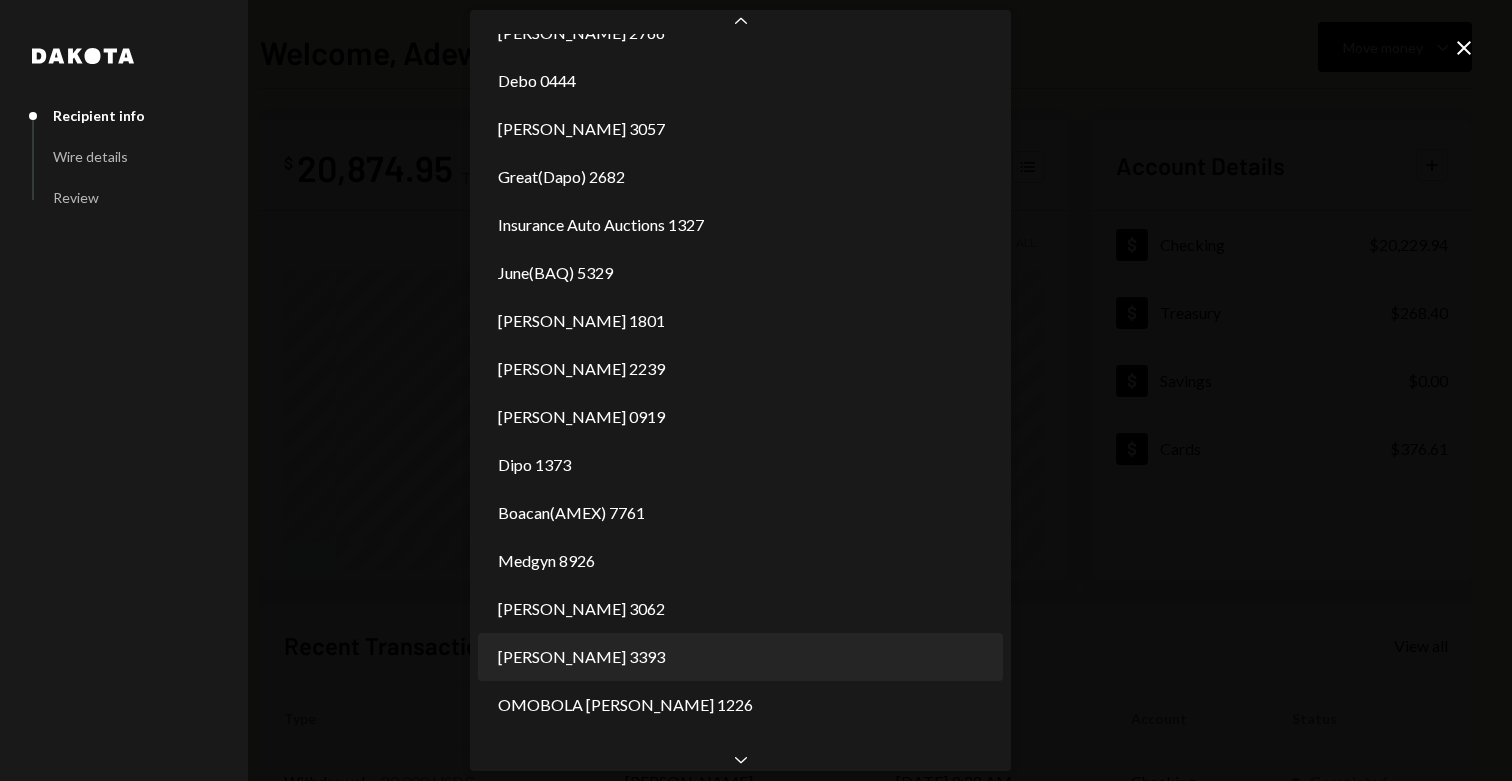scroll, scrollTop: 369, scrollLeft: 0, axis: vertical 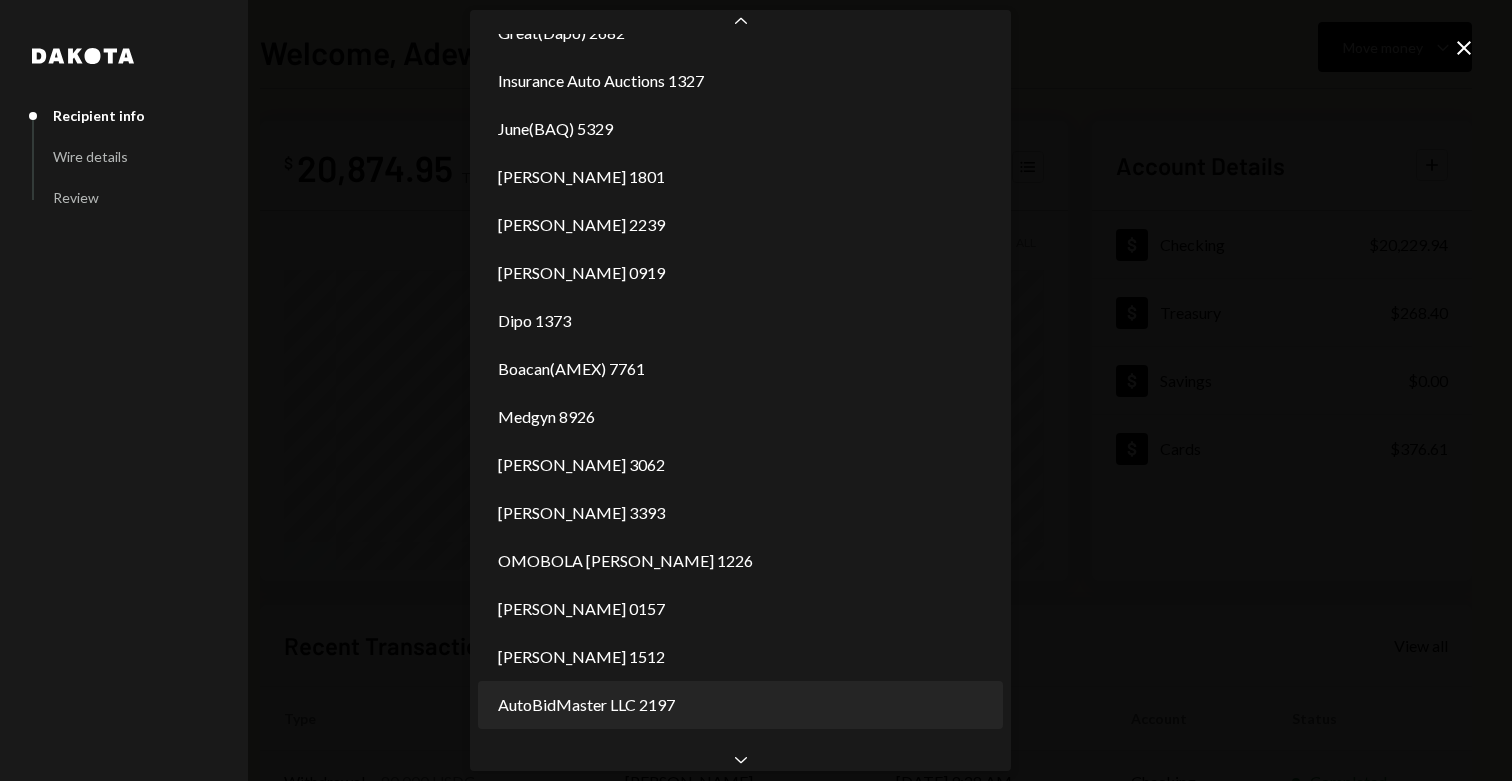 select on "**********" 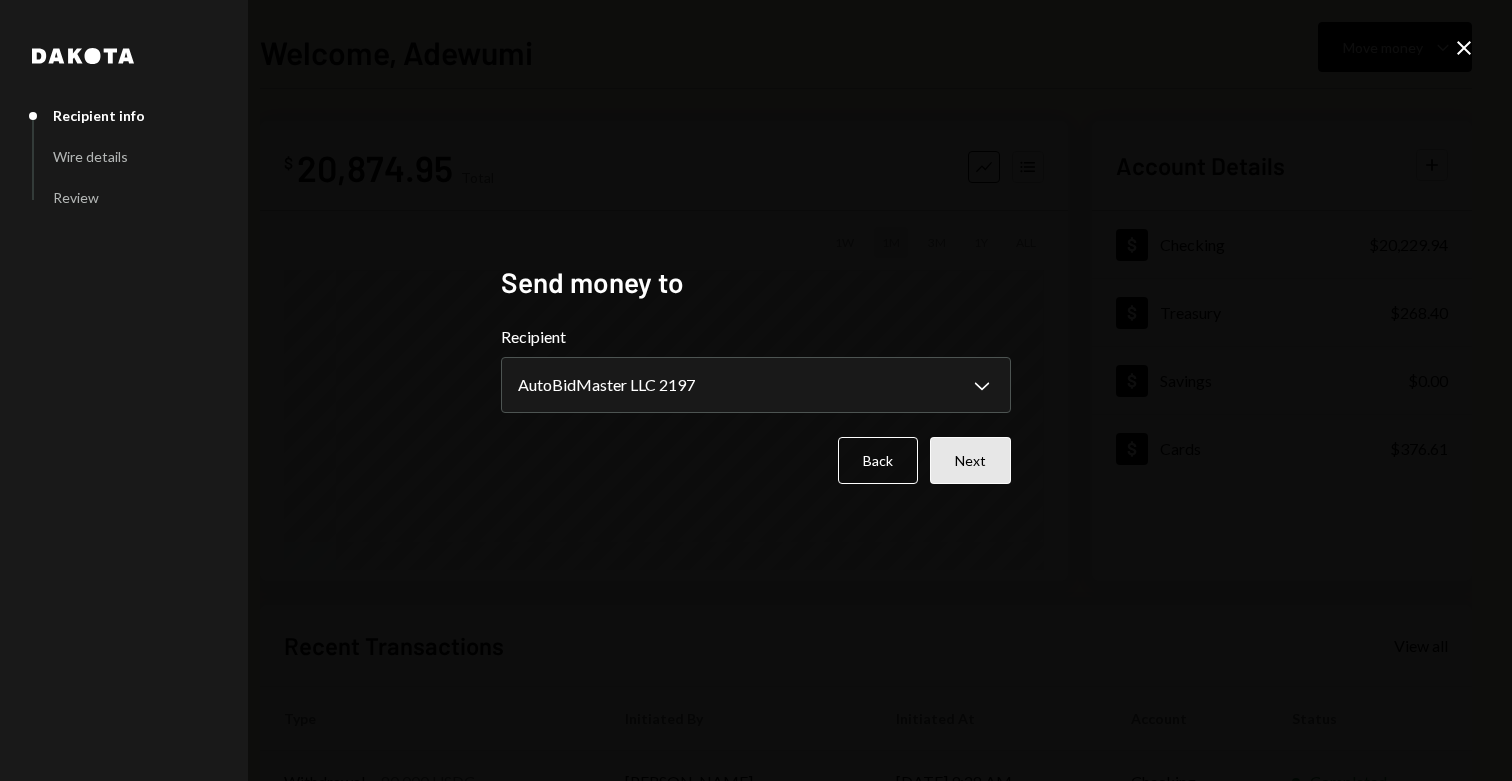 click on "Next" at bounding box center (970, 460) 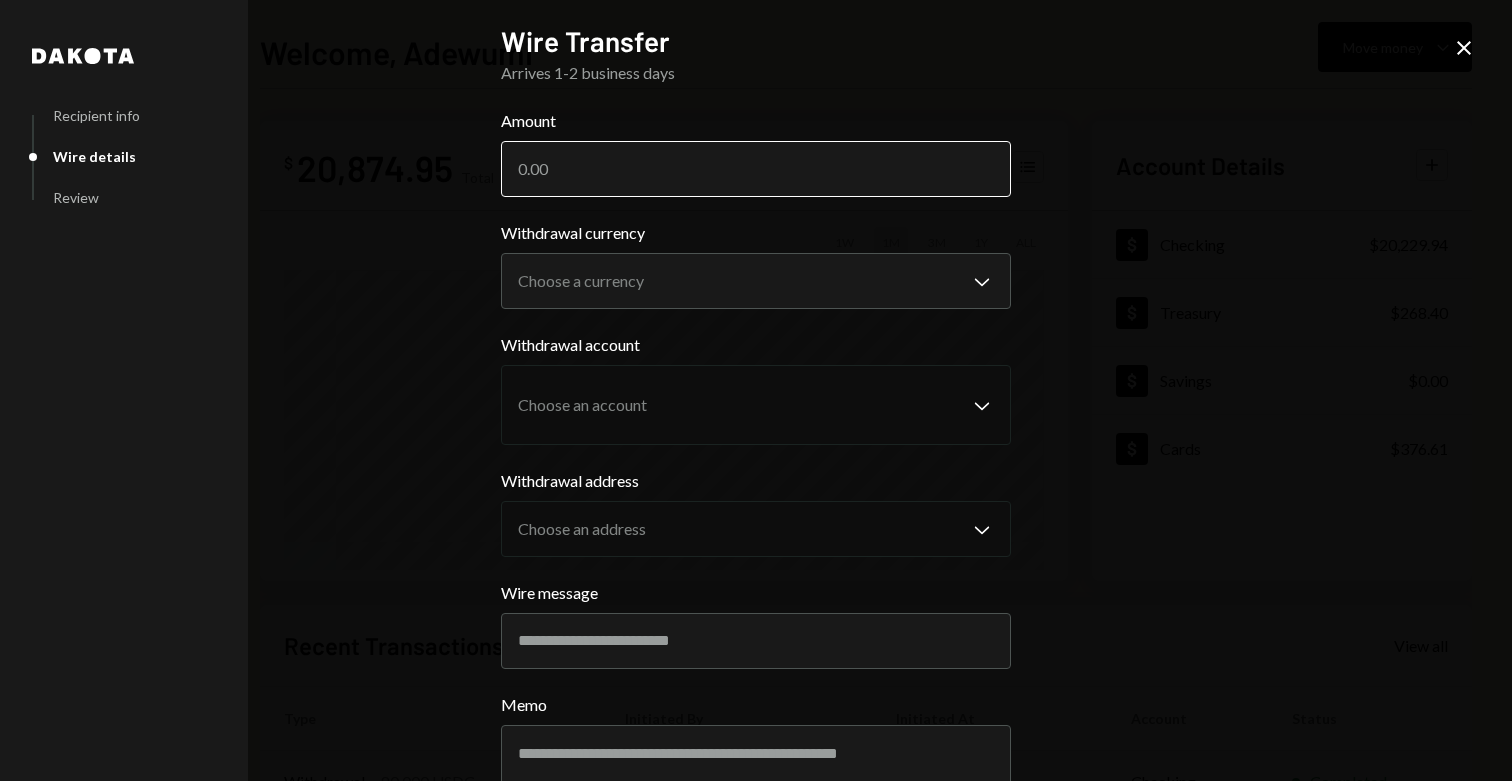 click on "Amount" at bounding box center (756, 169) 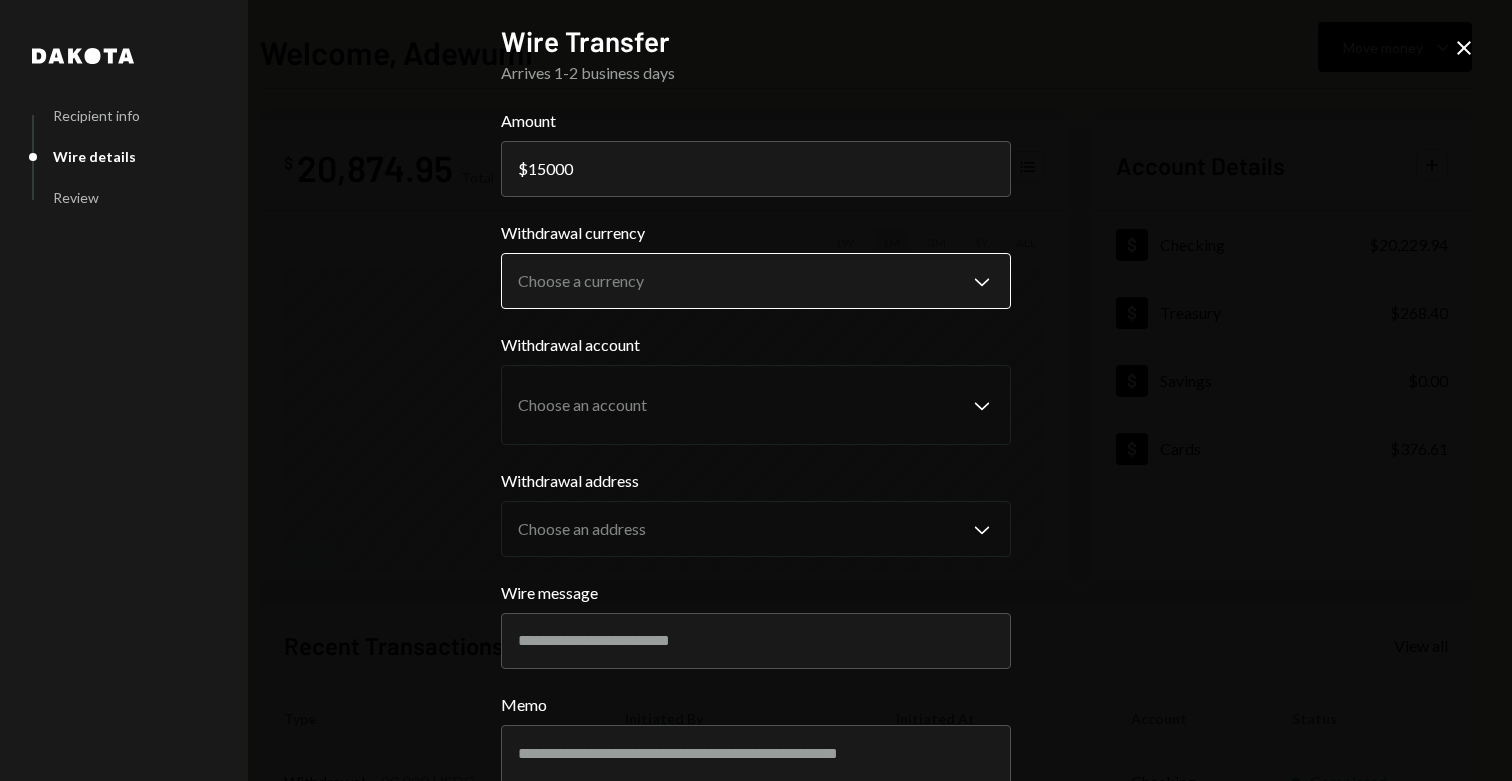 type on "15000" 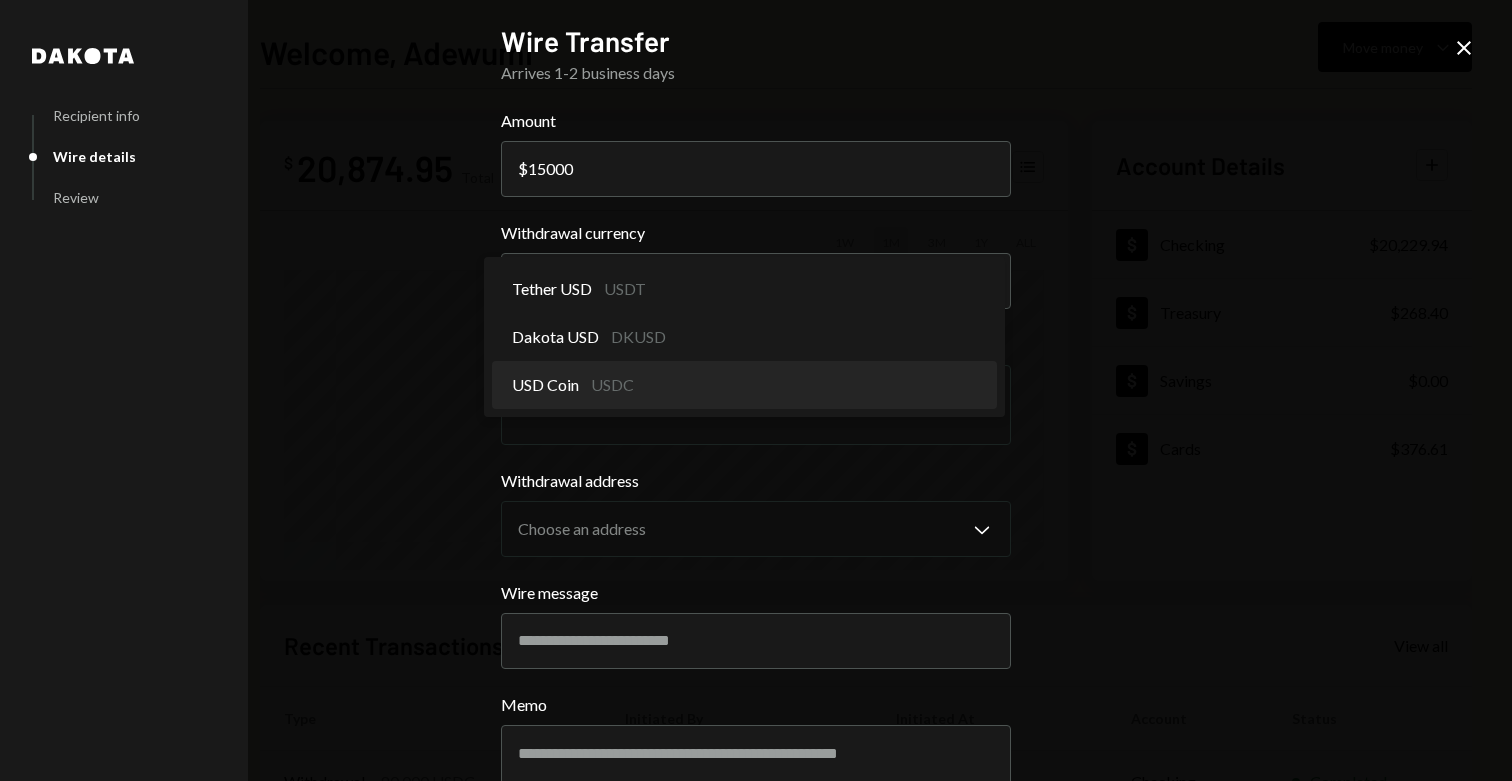select on "****" 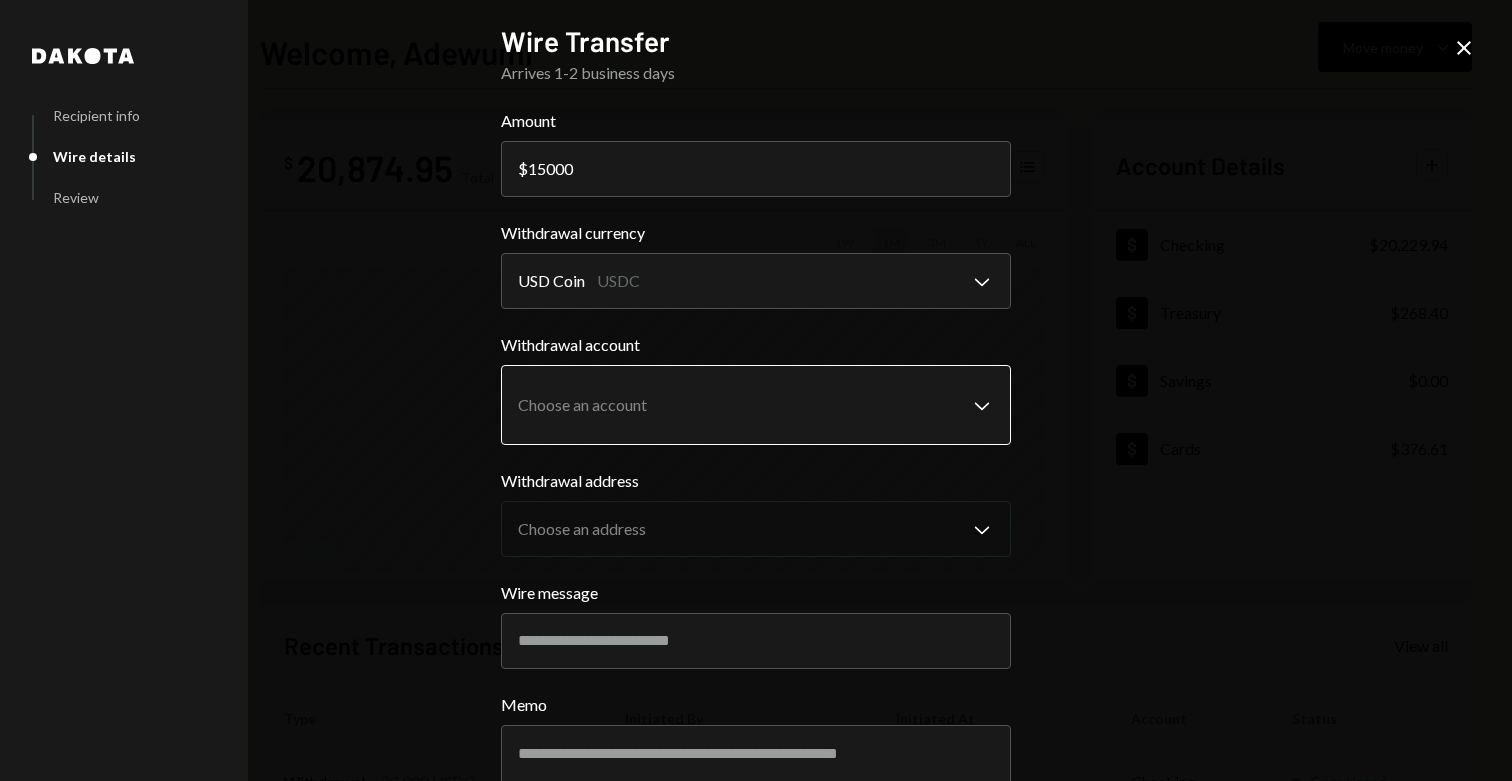 click on "S SPARK TECH HUB Caret Down Home Home Inbox Inbox Activities Transactions Accounts Accounts Caret Down Checking $20,229.94 Treasury $268.40 Savings $0.00 Cards $376.61 Dollar Rewards User Recipients Team Team Welcome, Adewumi Move money Caret Down $ 20,874.95 Total Graph Accounts 1W 1M 3M 1Y ALL Account Details Plus Dollar Checking $20,229.94 Dollar Treasury $268.40 Dollar Savings $0.00 Dollar Cards $376.61 Recent Transactions View all Type Initiated By Initiated At Account Status Withdrawal 80,000  USDC Adewumi Hammed 07/29/25 9:28 AM Checking Completed Withdrawal 73,000  USDC Olusola Kolawole 07/29/25 7:46 AM Checking Completed Deposit 146,164  USDC 0x260B...C54cEa Copy 07/29/25 7:36 AM Checking Completed Deposit 20,941.9  USDC 0xAe4F...eF6Ab4 Copy 07/29/25 7:02 AM Checking Completed Withdrawal 25,000  USDC Olusola Kolawole 07/29/25 6:53 AM Checking Completed /dashboard Dakota Recipient info Wire details Review Wire Transfer Arrives 1-2 business days Amount $ 15000 Withdrawal currency USD Coin USDC ********" at bounding box center (756, 390) 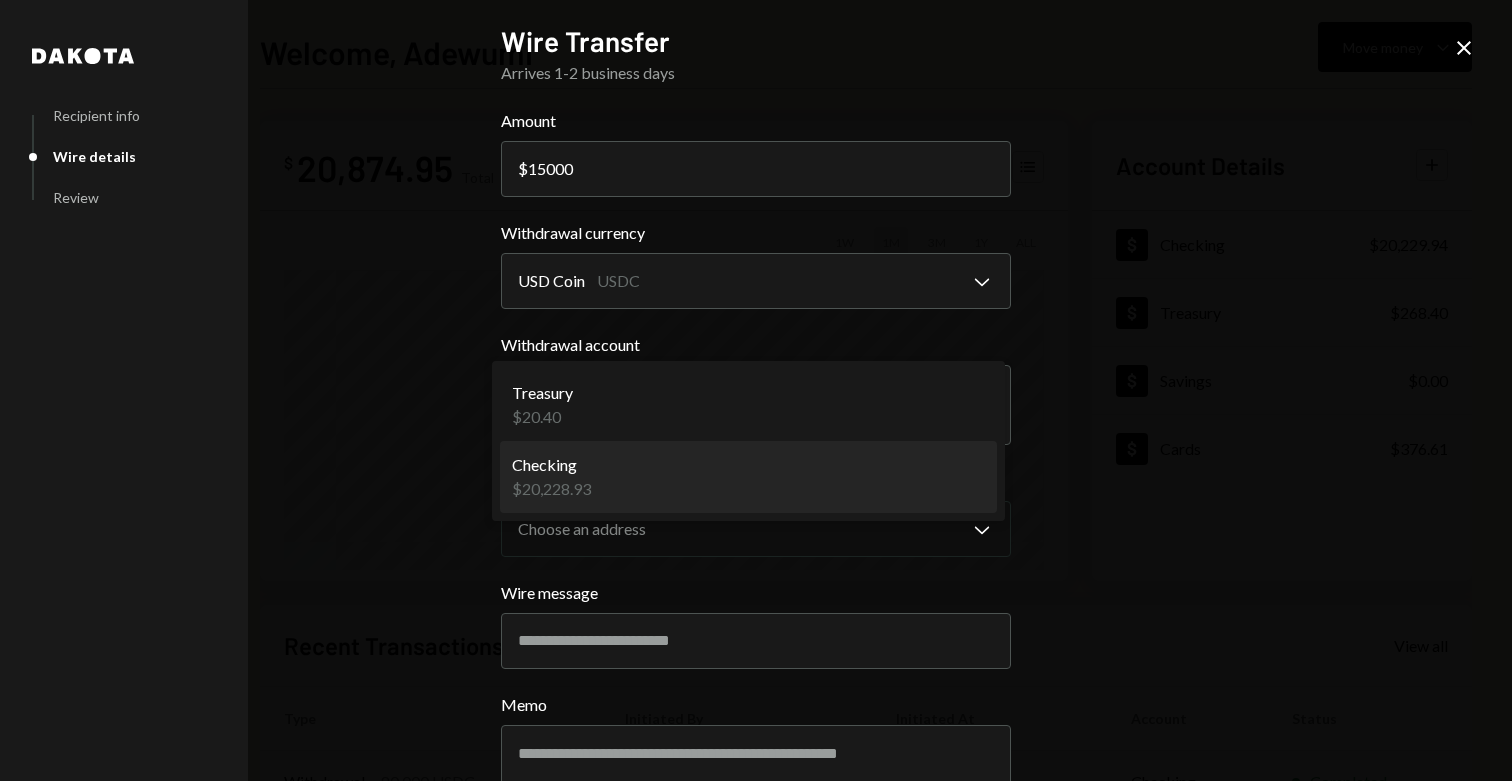 select on "**********" 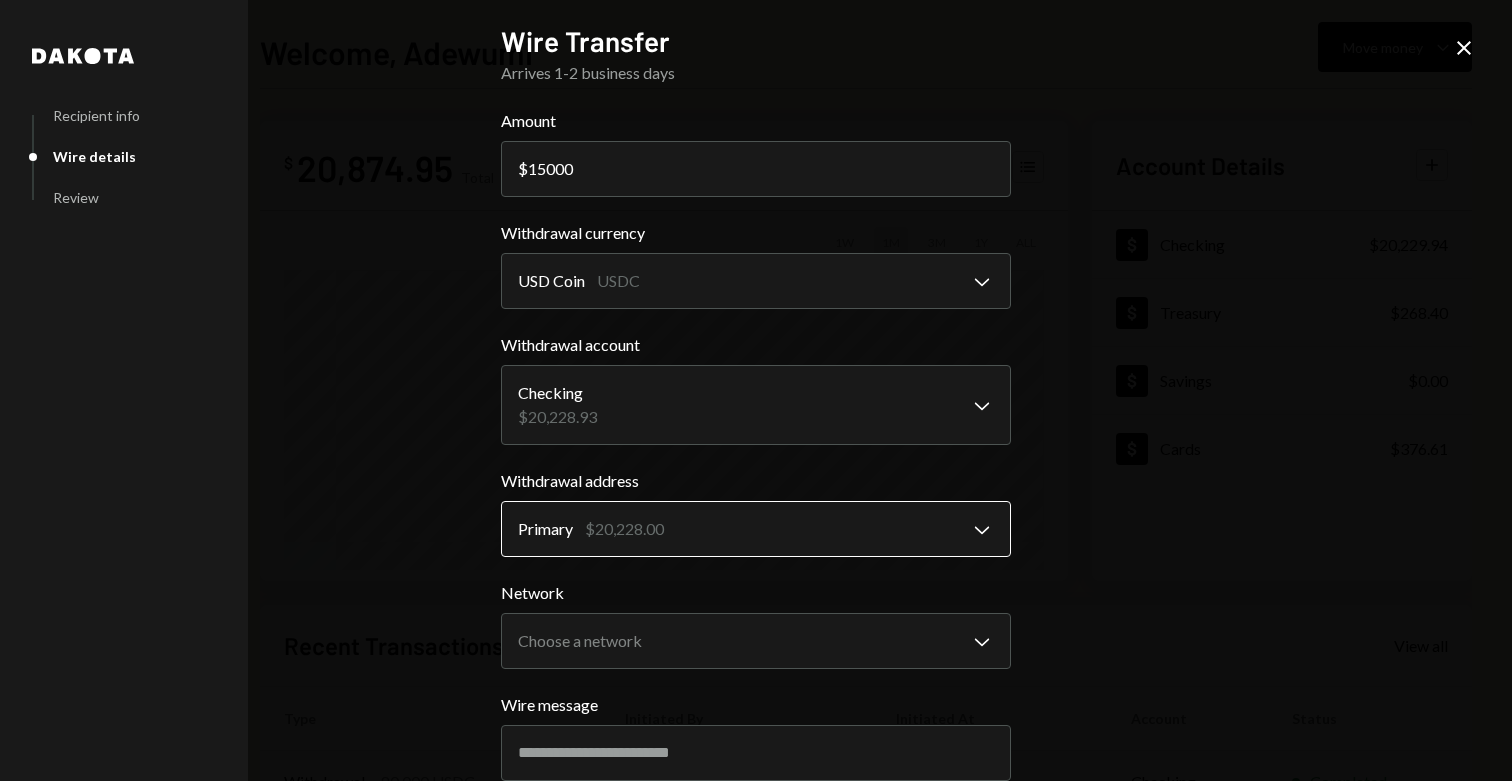 click on "S SPARK TECH HUB Caret Down Home Home Inbox Inbox Activities Transactions Accounts Accounts Caret Down Checking $20,229.94 Treasury $268.40 Savings $0.00 Cards $376.61 Dollar Rewards User Recipients Team Team Welcome, Adewumi Move money Caret Down $ 20,874.95 Total Graph Accounts 1W 1M 3M 1Y ALL Account Details Plus Dollar Checking $20,229.94 Dollar Treasury $268.40 Dollar Savings $0.00 Dollar Cards $376.61 Recent Transactions View all Type Initiated By Initiated At Account Status Withdrawal 80,000  USDC Adewumi Hammed 07/29/25 9:28 AM Checking Completed Withdrawal 73,000  USDC Olusola Kolawole 07/29/25 7:46 AM Checking Completed Deposit 146,164  USDC 0x260B...C54cEa Copy 07/29/25 7:36 AM Checking Completed Deposit 20,941.9  USDC 0xAe4F...eF6Ab4 Copy 07/29/25 7:02 AM Checking Completed Withdrawal 25,000  USDC Olusola Kolawole 07/29/25 6:53 AM Checking Completed /dashboard Dakota Recipient info Wire details Review Wire Transfer Arrives 1-2 business days Amount $ 15000 Withdrawal currency USD Coin USDC ********" at bounding box center [756, 390] 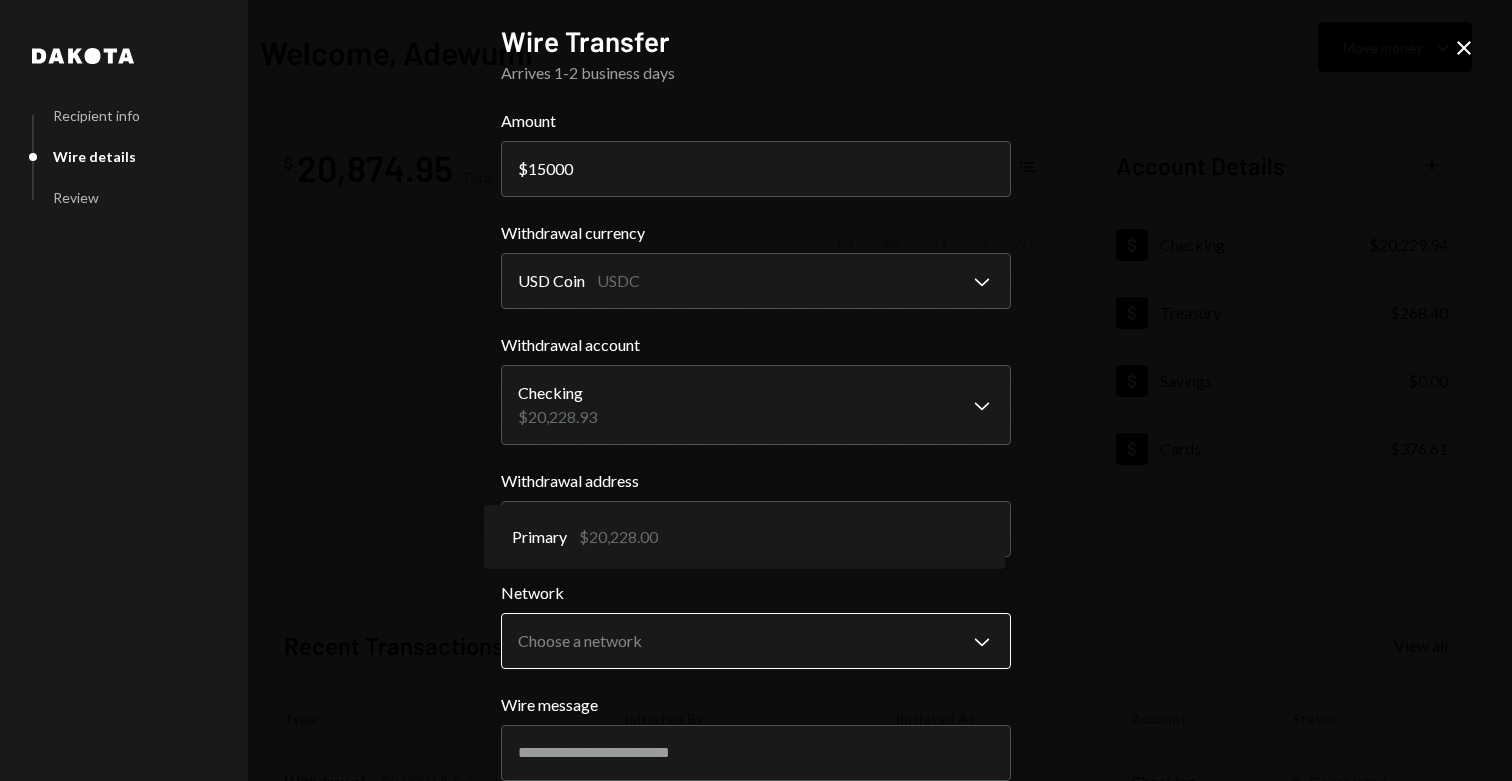 click on "S SPARK TECH HUB Caret Down Home Home Inbox Inbox Activities Transactions Accounts Accounts Caret Down Checking $20,229.94 Treasury $268.40 Savings $0.00 Cards $376.61 Dollar Rewards User Recipients Team Team Welcome, Adewumi Move money Caret Down $ 20,874.95 Total Graph Accounts 1W 1M 3M 1Y ALL Account Details Plus Dollar Checking $20,229.94 Dollar Treasury $268.40 Dollar Savings $0.00 Dollar Cards $376.61 Recent Transactions View all Type Initiated By Initiated At Account Status Withdrawal 80,000  USDC Adewumi Hammed 07/29/25 9:28 AM Checking Completed Withdrawal 73,000  USDC Olusola Kolawole 07/29/25 7:46 AM Checking Completed Deposit 146,164  USDC 0x260B...C54cEa Copy 07/29/25 7:36 AM Checking Completed Deposit 20,941.9  USDC 0xAe4F...eF6Ab4 Copy 07/29/25 7:02 AM Checking Completed Withdrawal 25,000  USDC Olusola Kolawole 07/29/25 6:53 AM Checking Completed /dashboard Dakota Recipient info Wire details Review Wire Transfer Arrives 1-2 business days Amount $ 15000 Withdrawal currency USD Coin USDC ********" at bounding box center [756, 390] 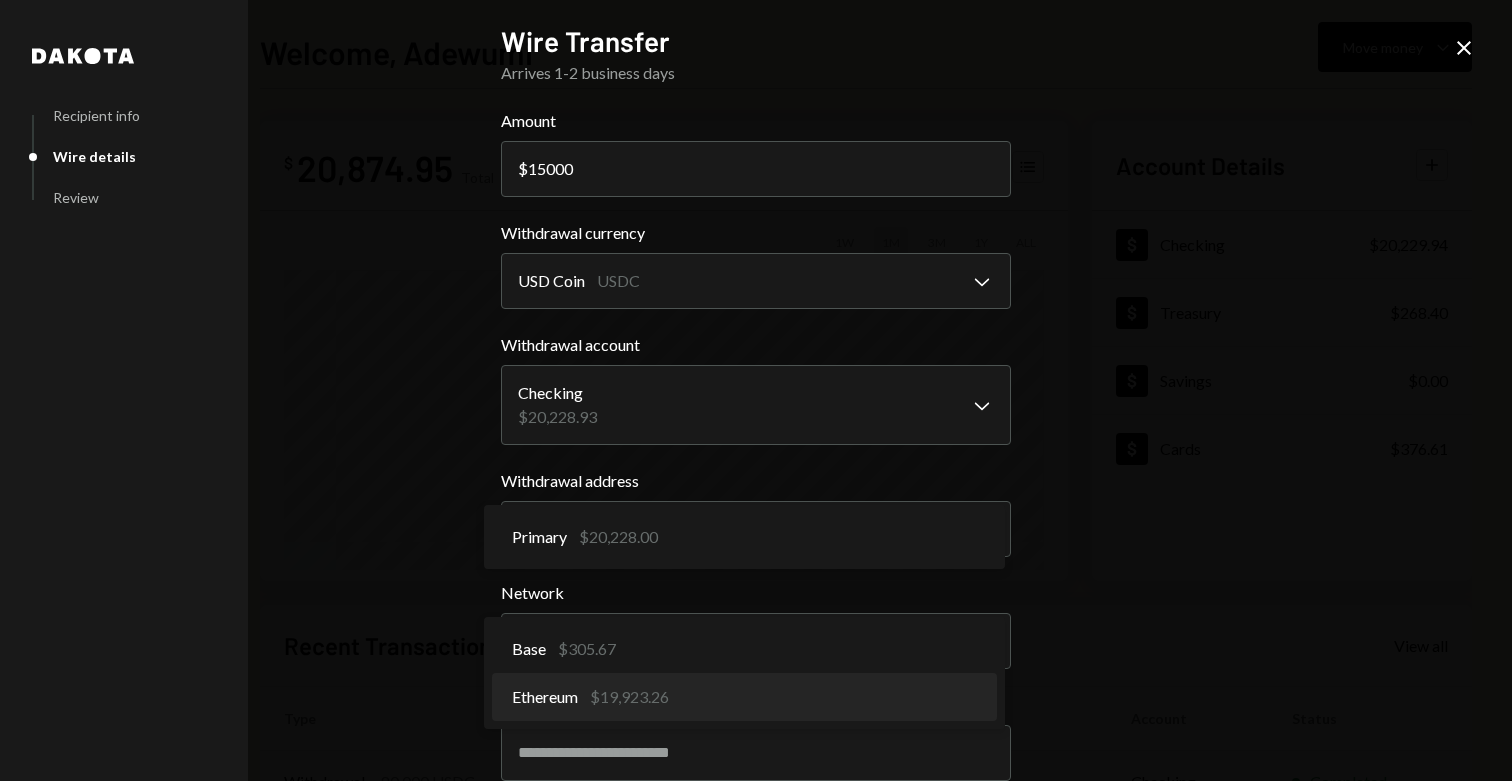 select on "**********" 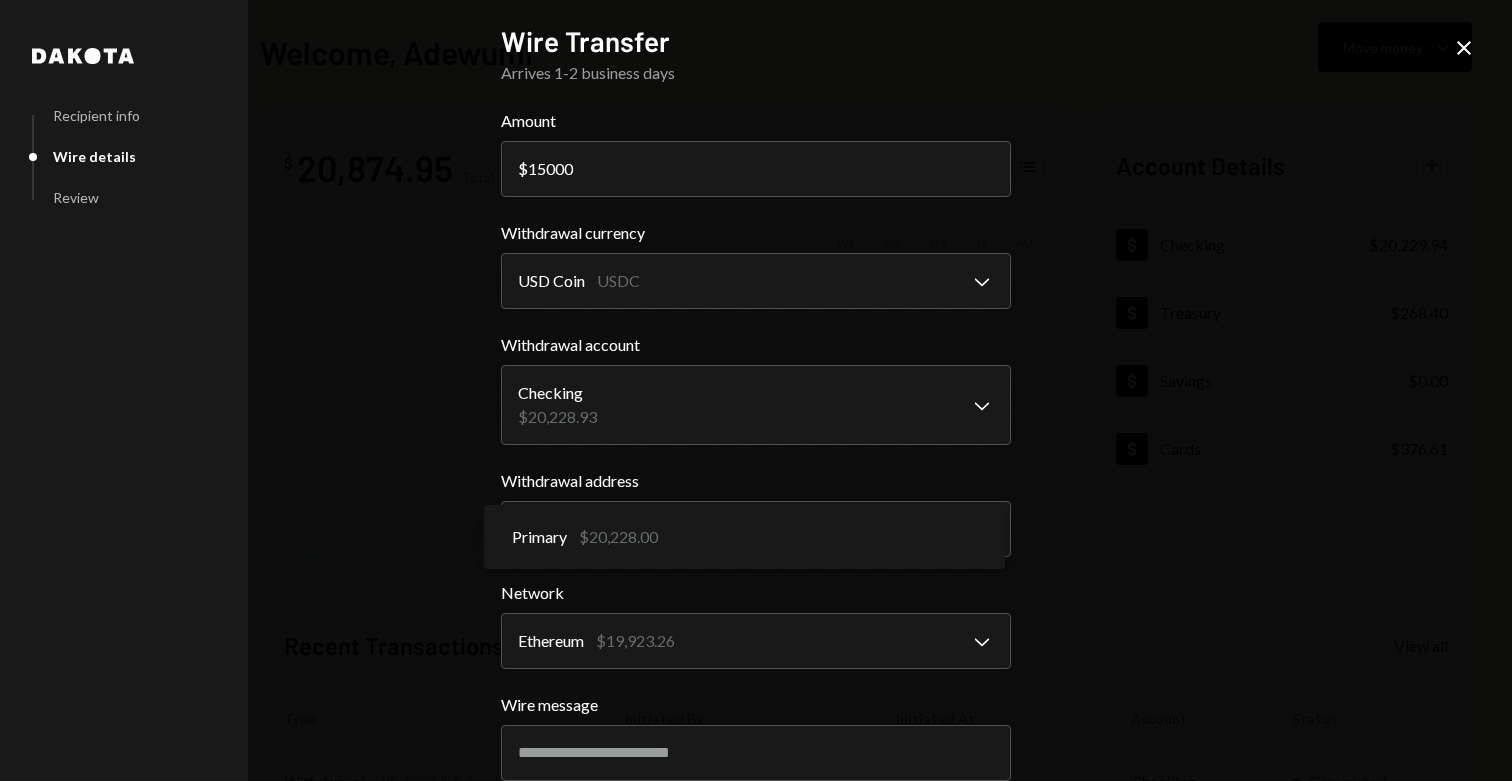 click on "**********" at bounding box center (756, 390) 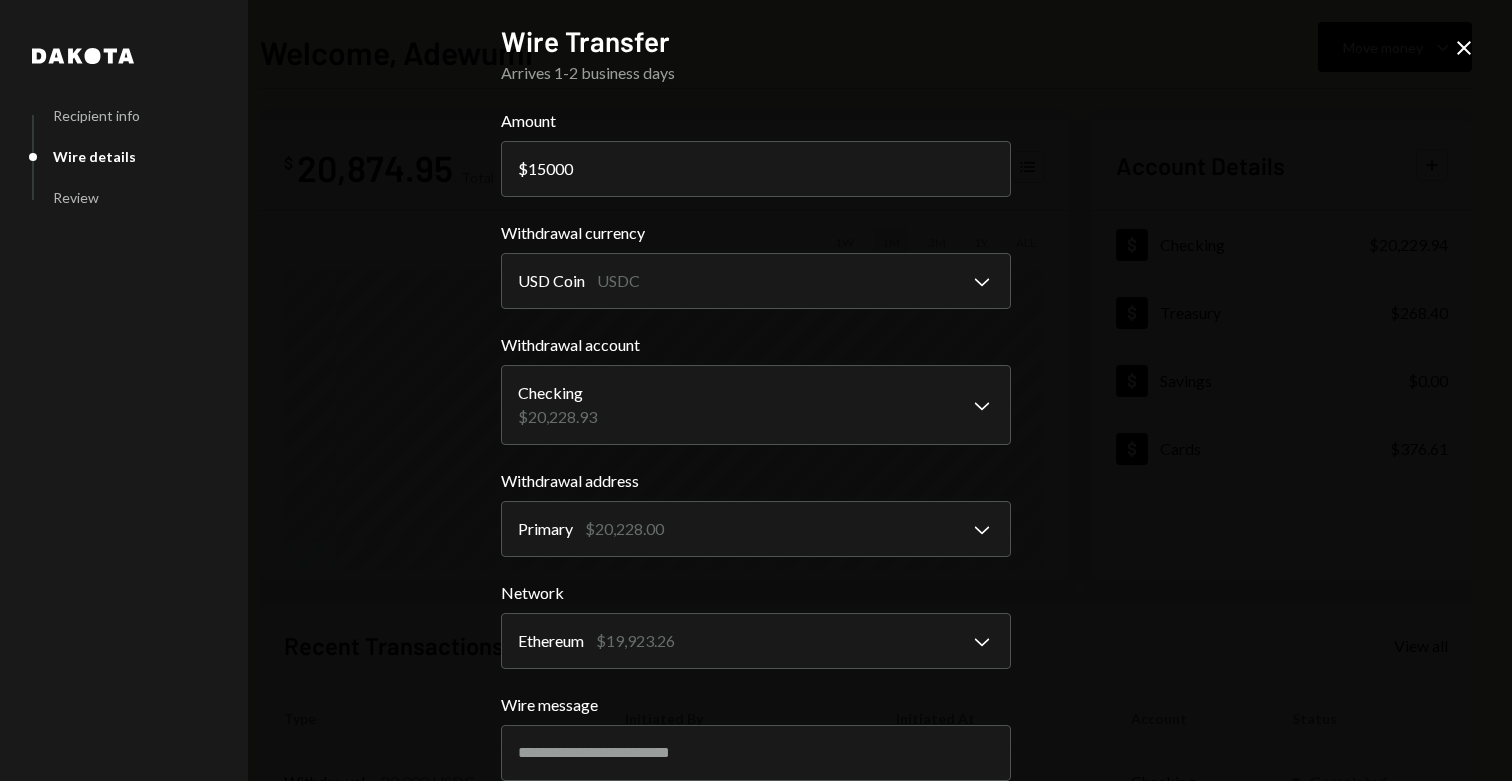 scroll, scrollTop: 238, scrollLeft: 0, axis: vertical 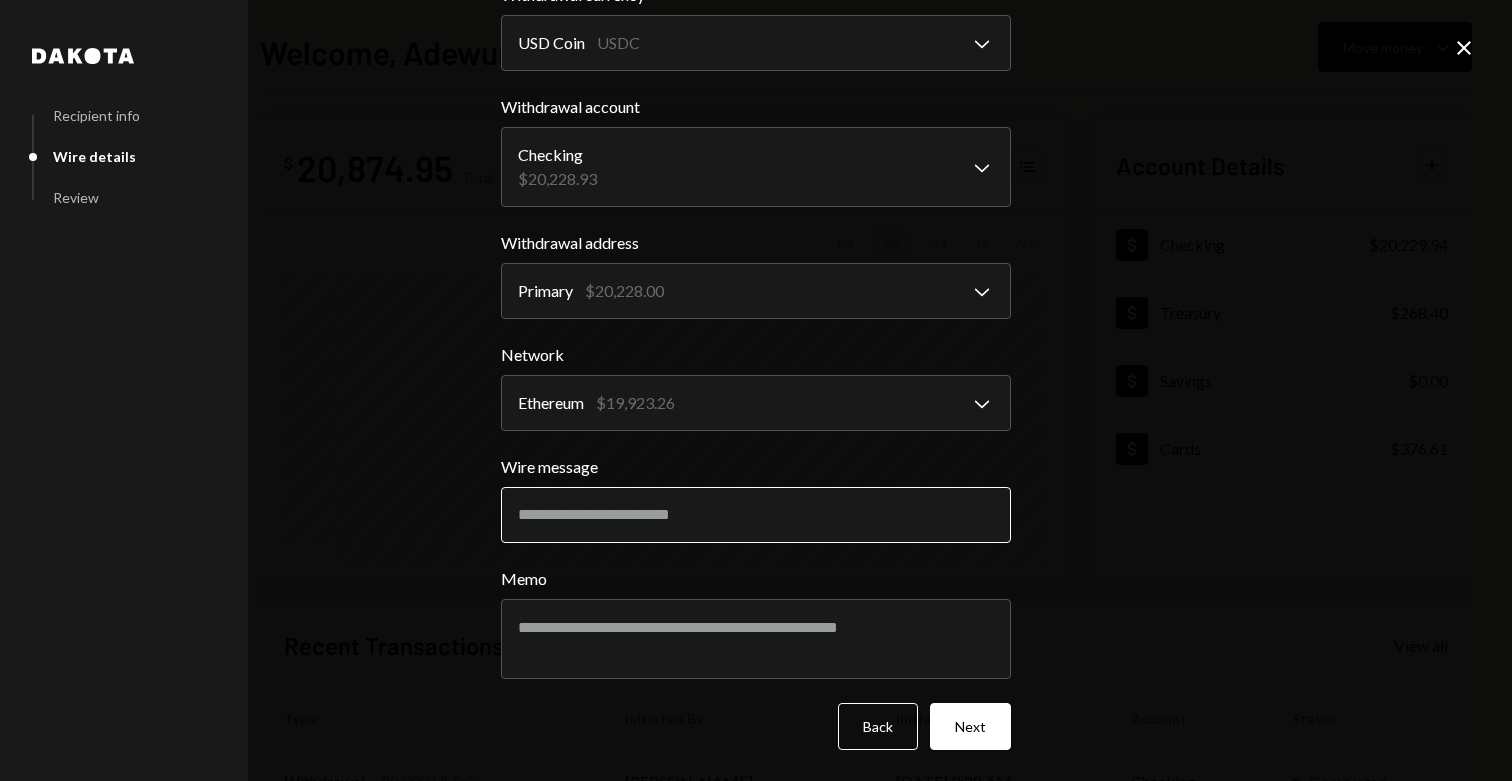 click on "Wire message" at bounding box center (756, 515) 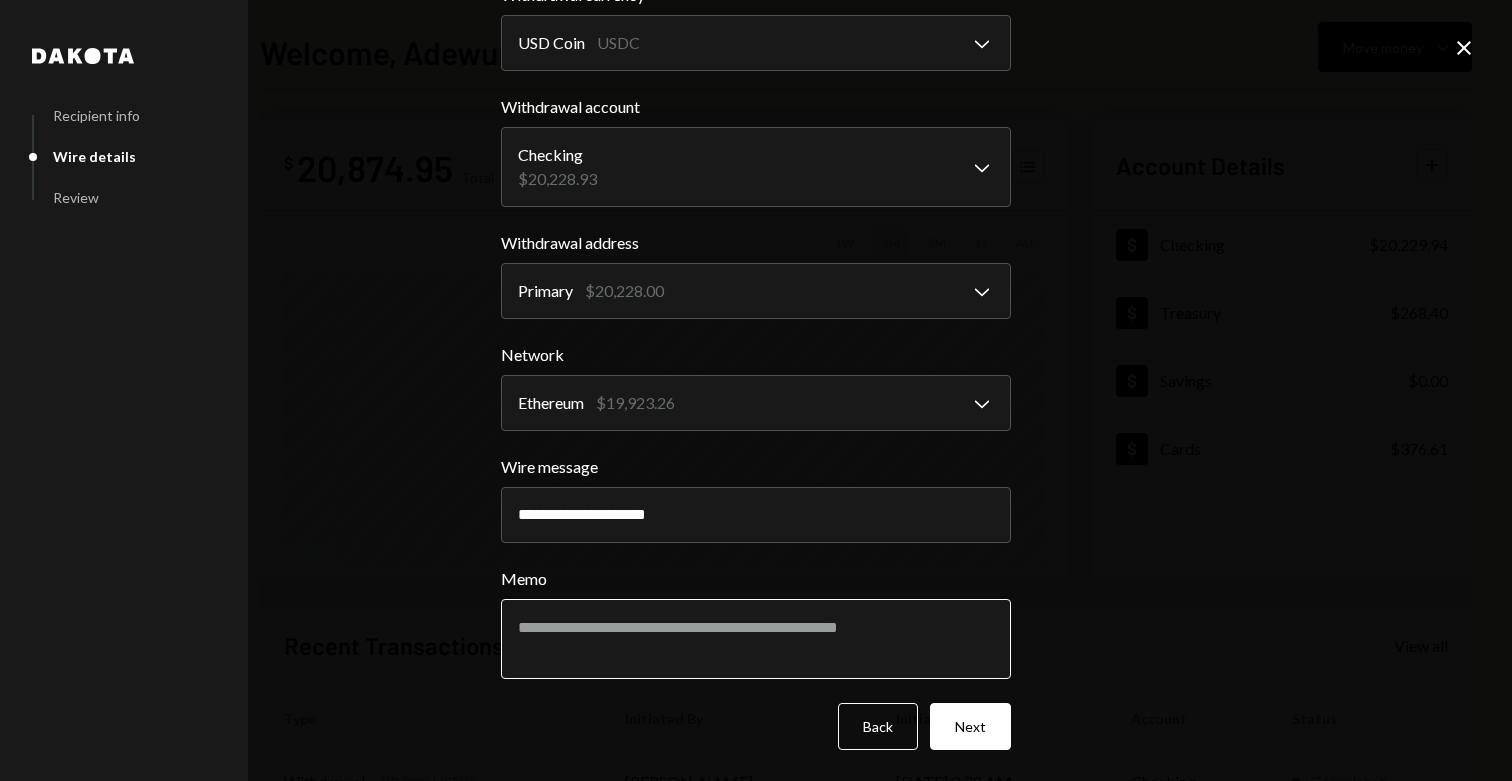 type on "**********" 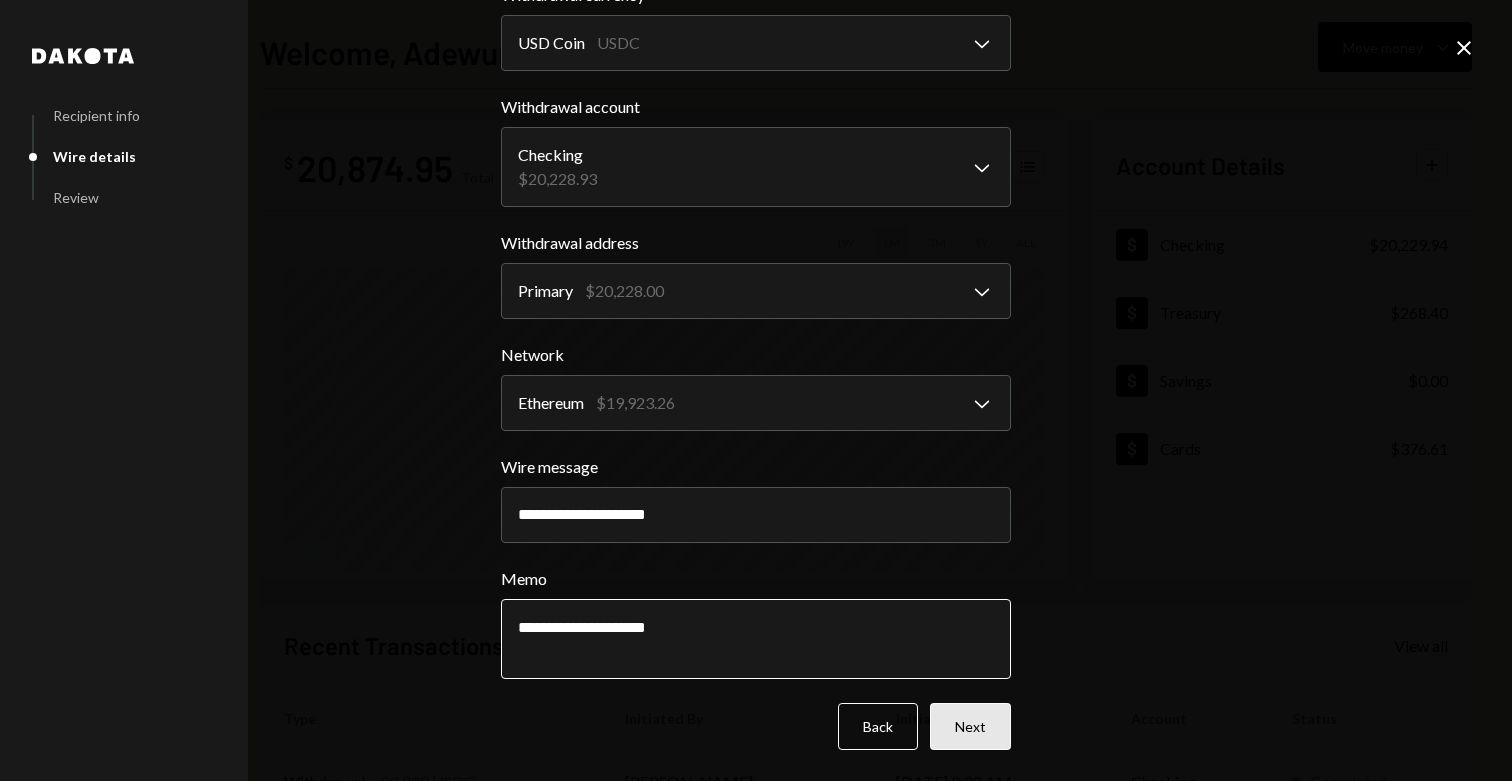 type on "**********" 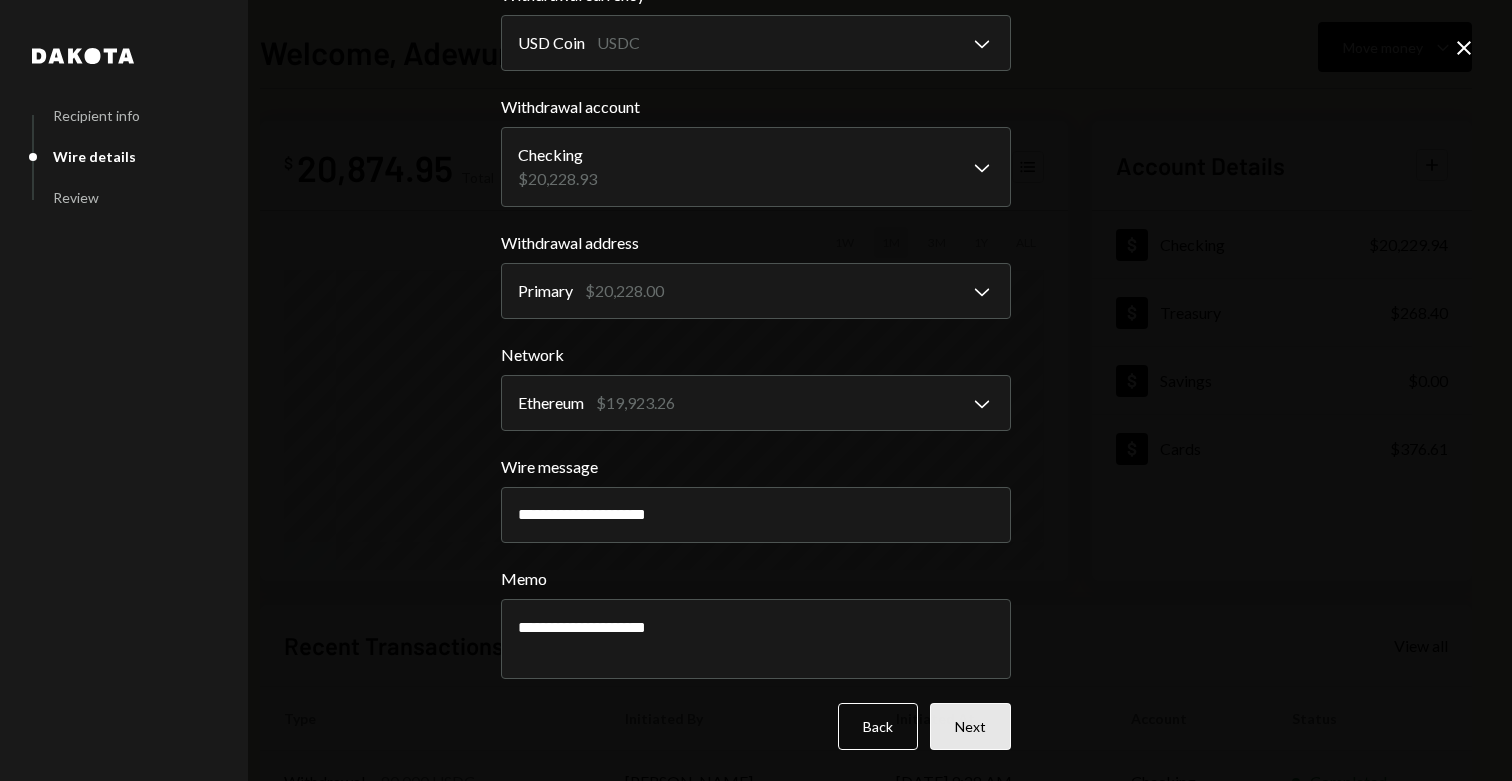 click on "Next" at bounding box center [970, 726] 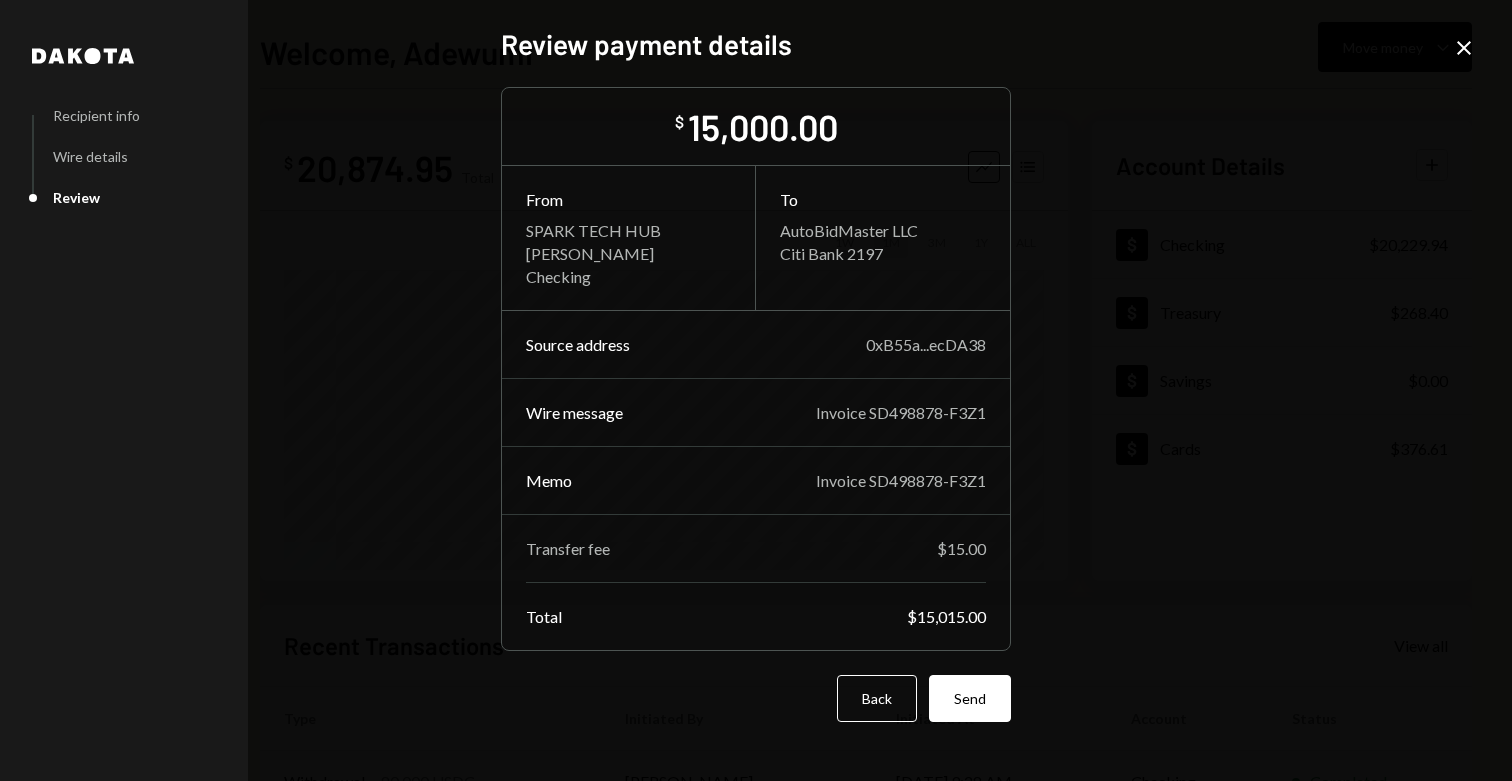 scroll, scrollTop: 0, scrollLeft: 0, axis: both 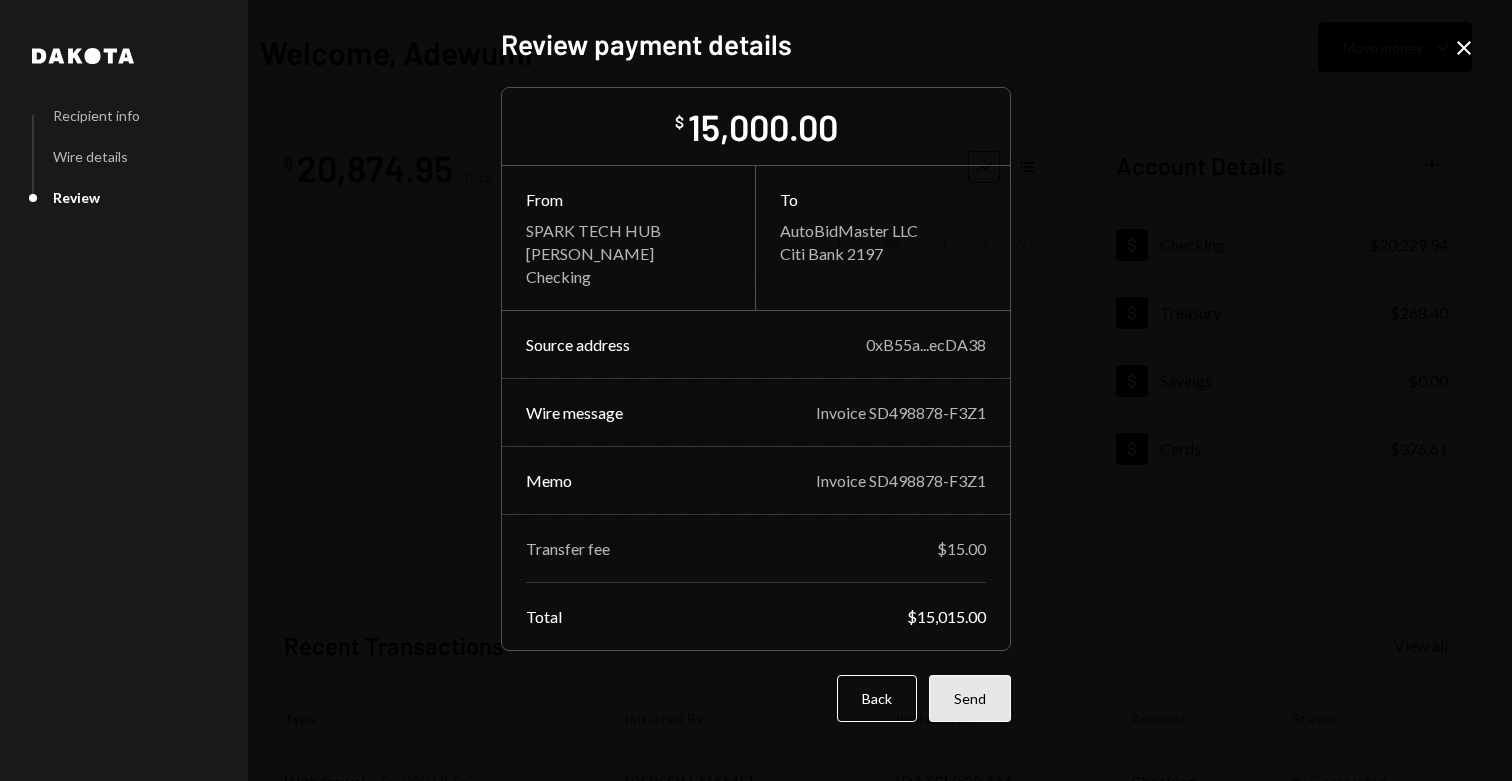 click on "Send" at bounding box center [970, 698] 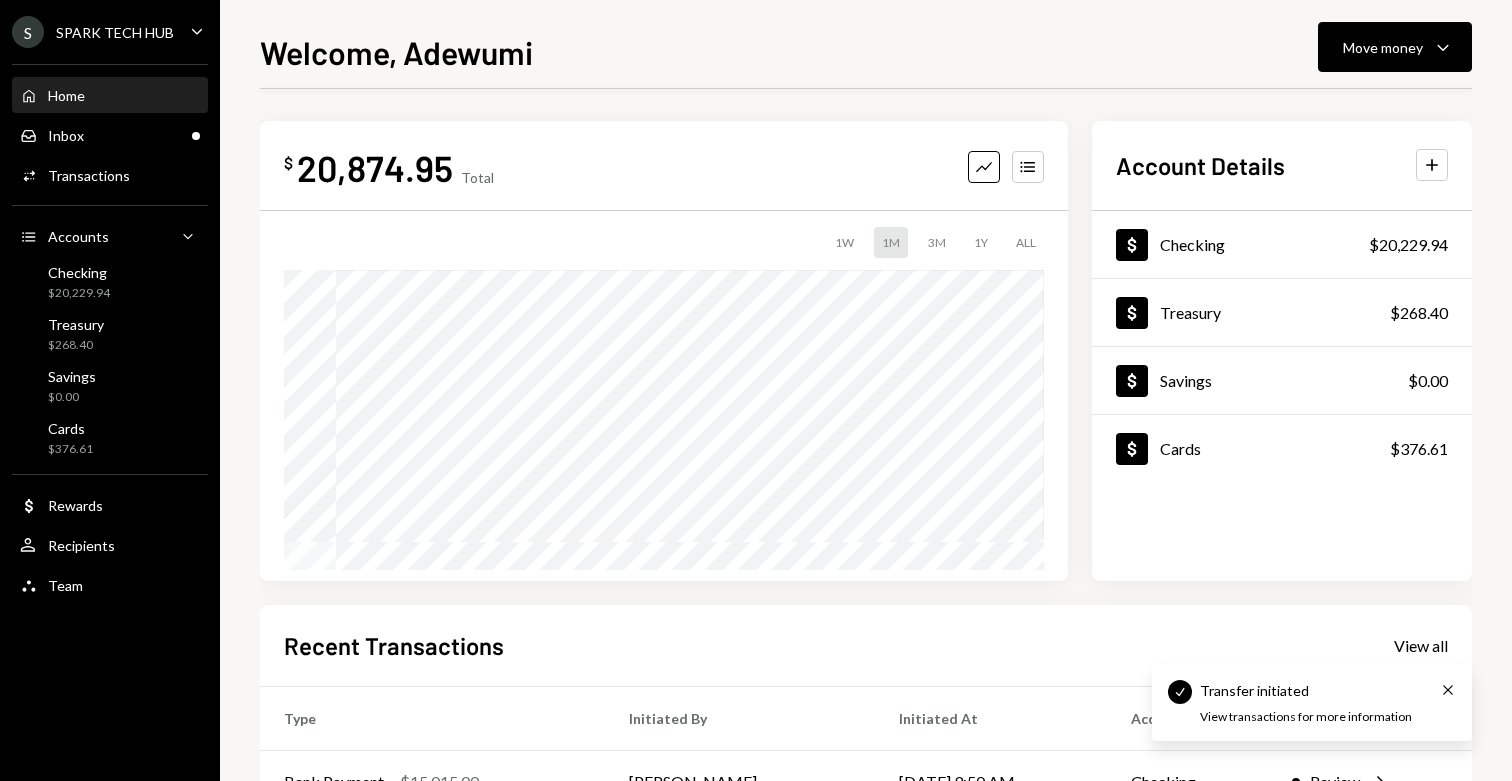 scroll, scrollTop: 0, scrollLeft: 0, axis: both 